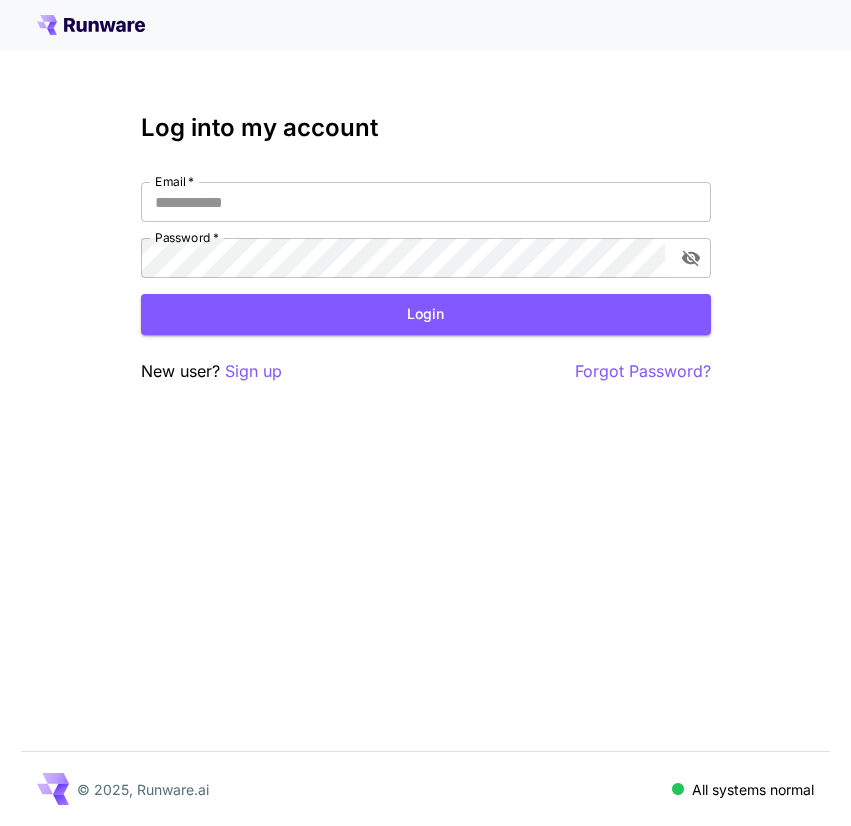 scroll, scrollTop: 0, scrollLeft: 0, axis: both 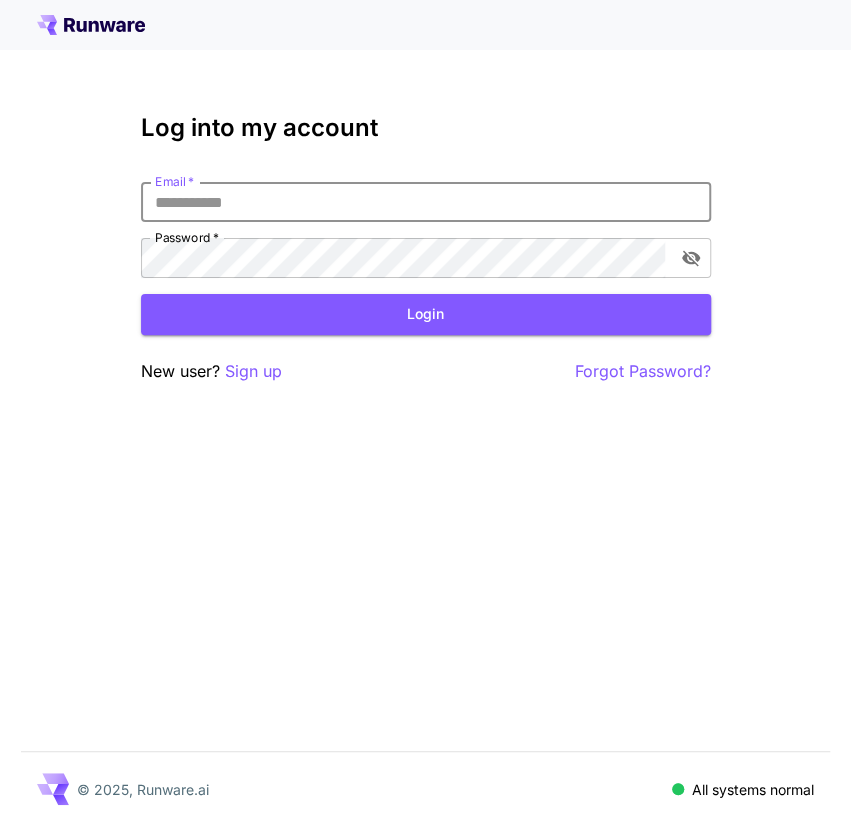 click on "Email   *" at bounding box center [426, 202] 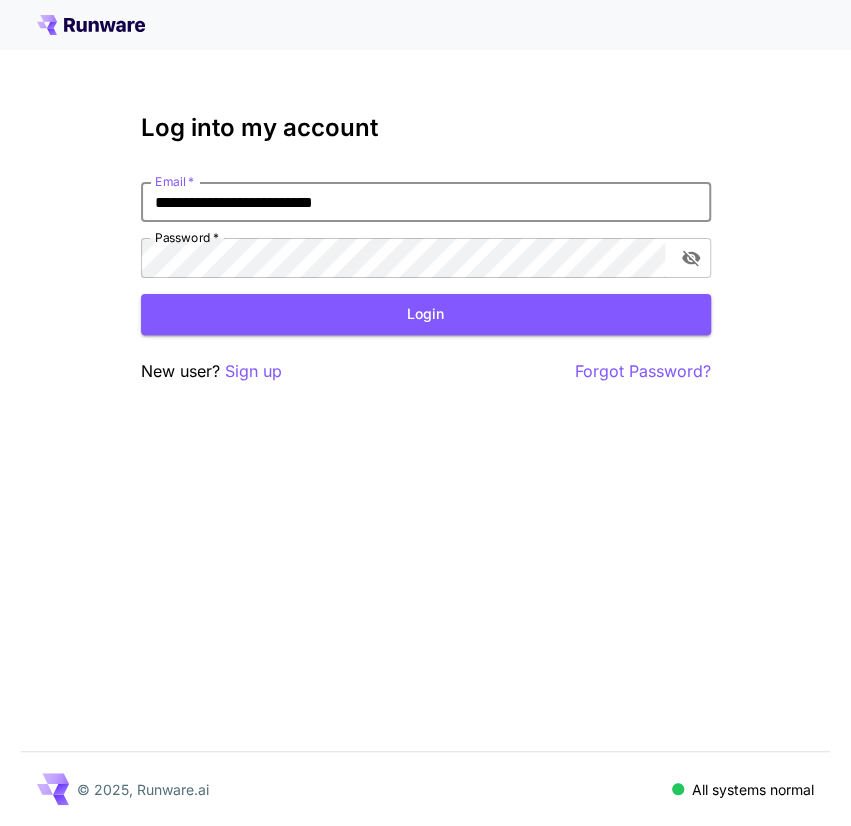 type on "**********" 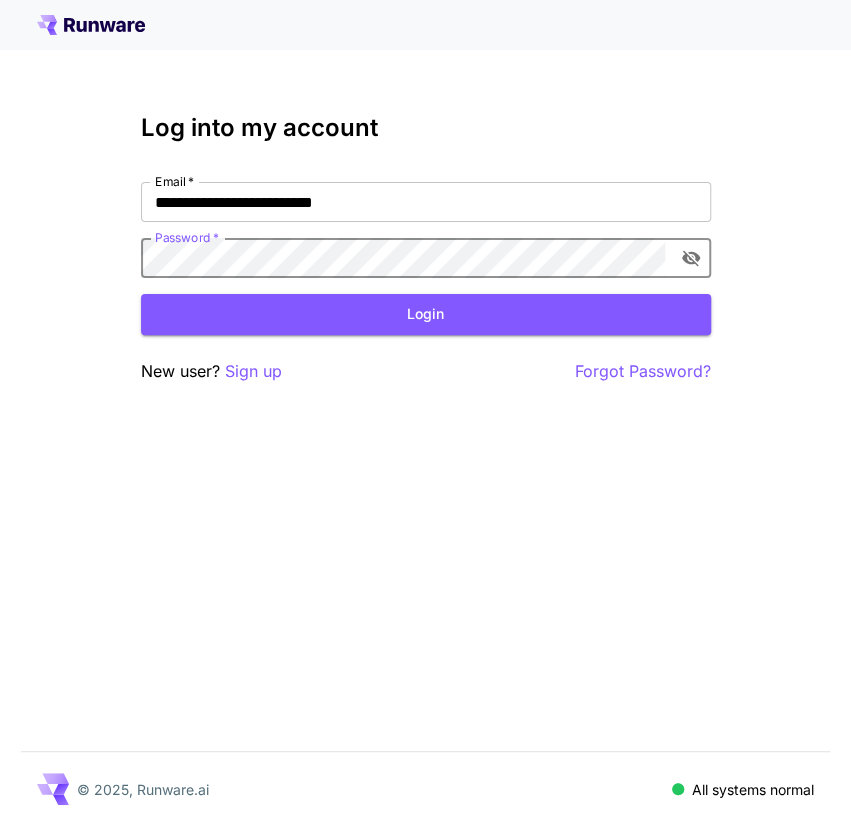 click on "Login" at bounding box center (426, 314) 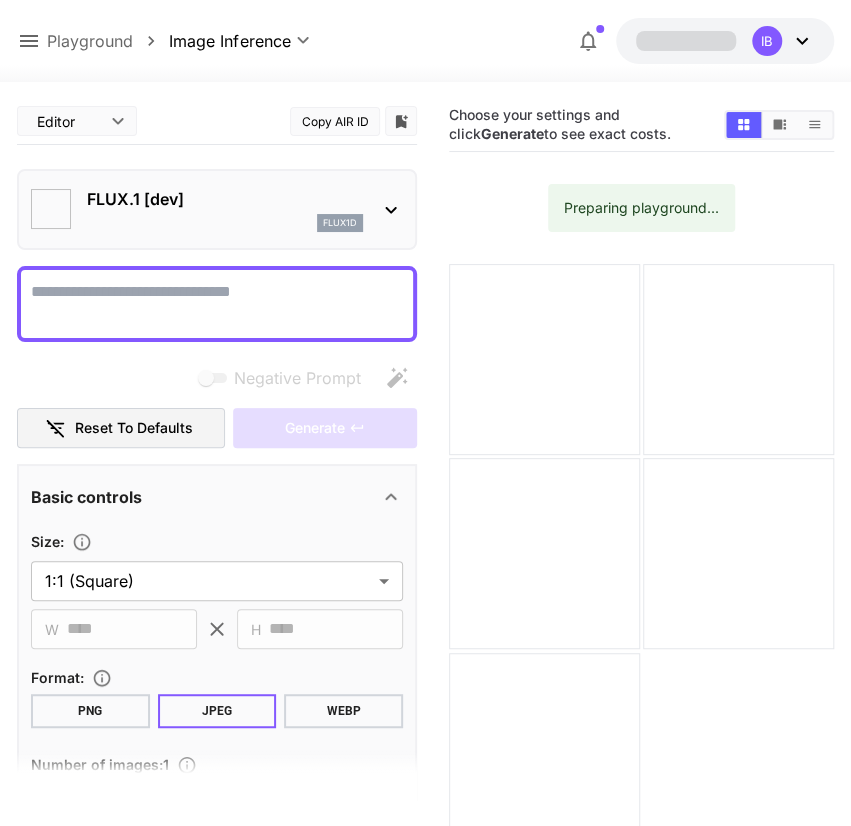 type on "**********" 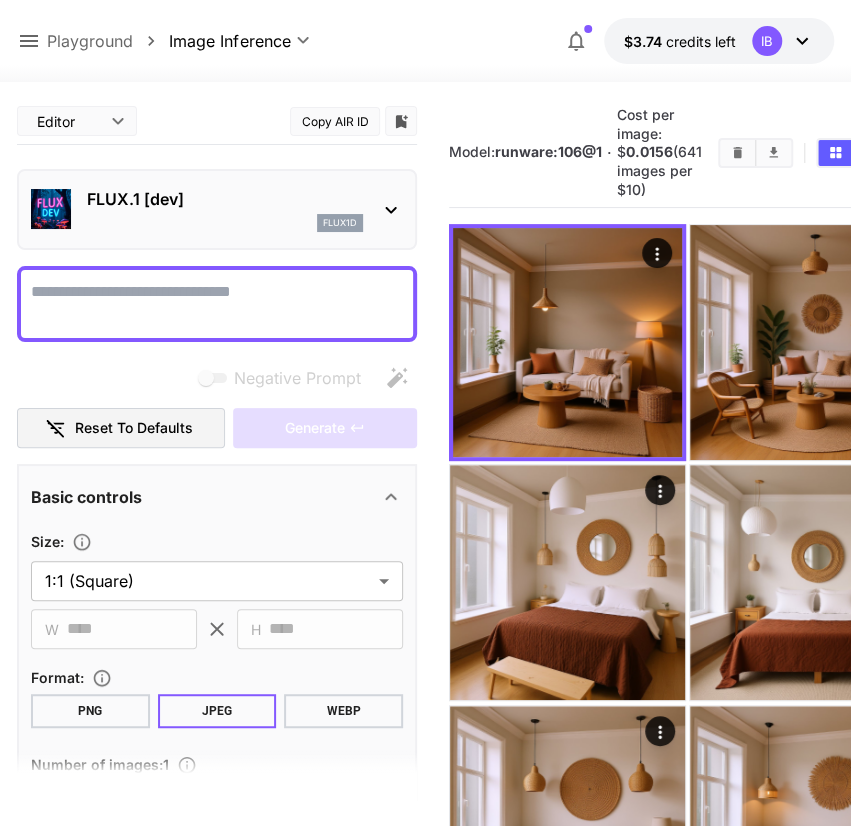 click on "Negative Prompt" at bounding box center (217, 304) 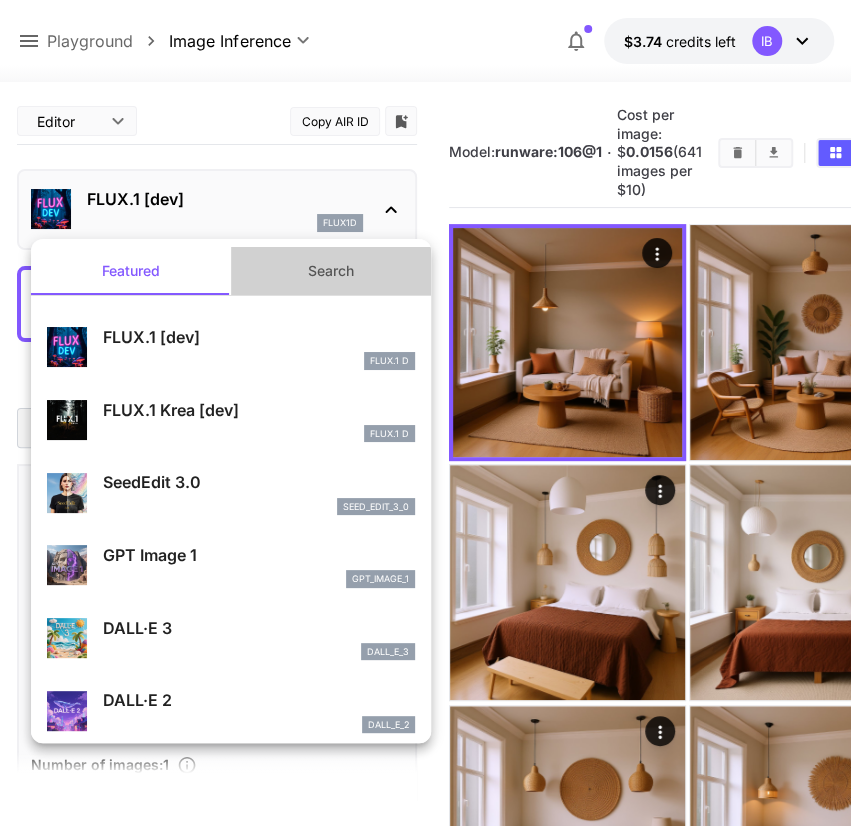 click on "Search" at bounding box center [331, 271] 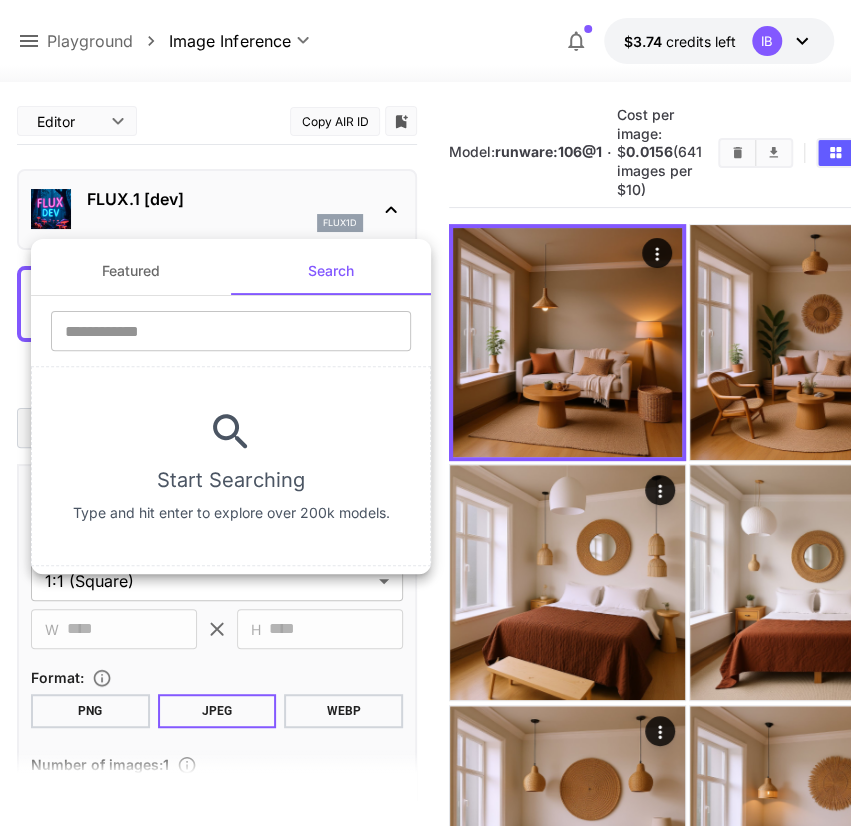 type 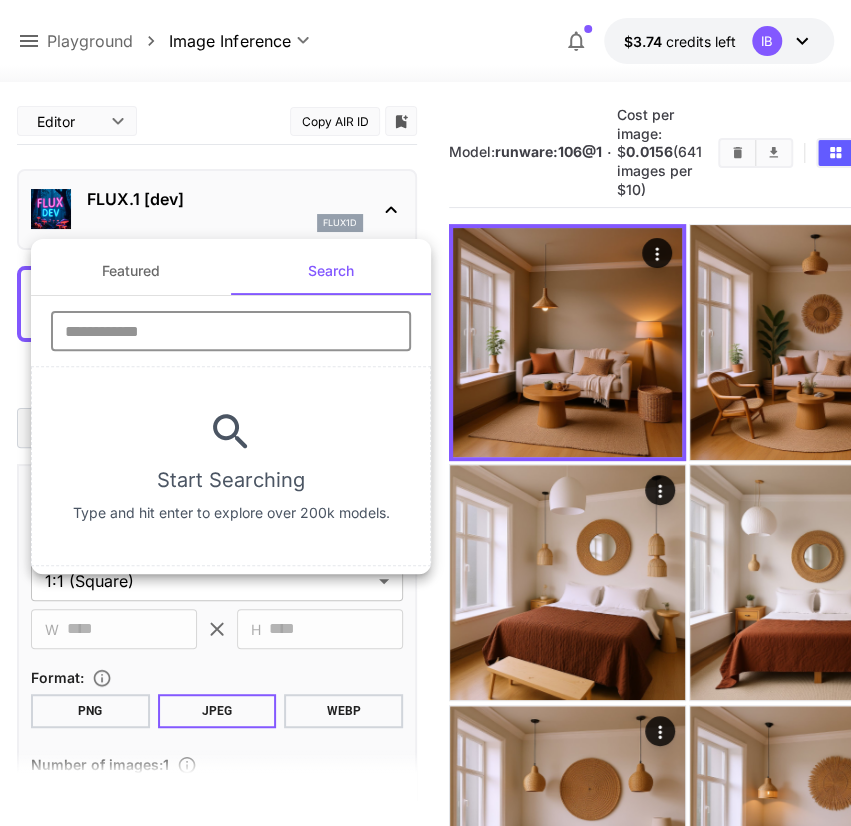 click at bounding box center [231, 331] 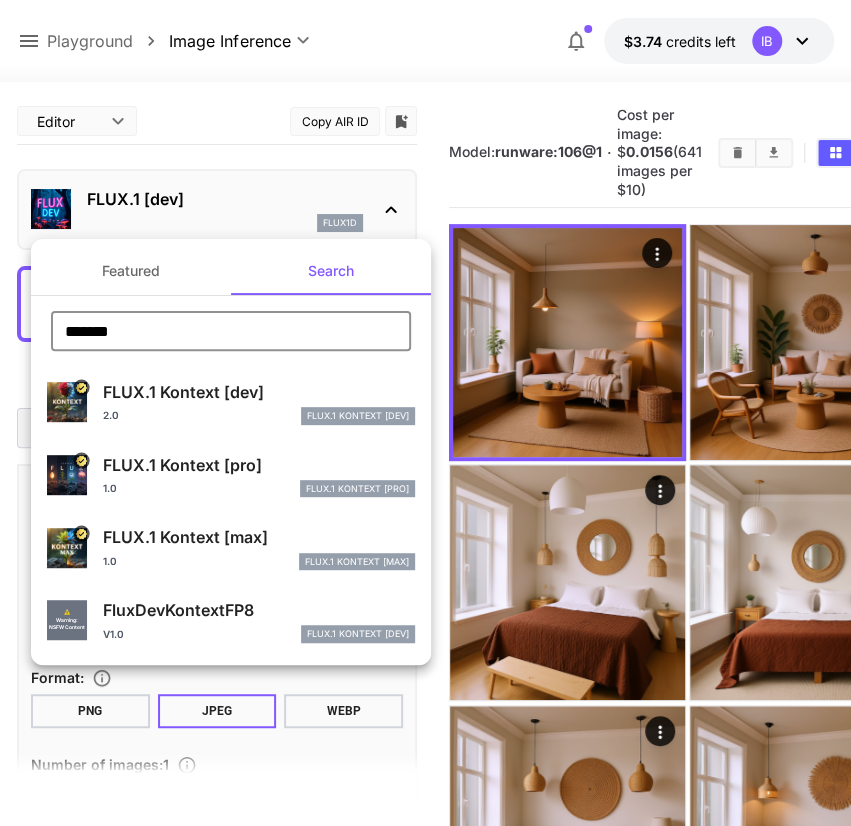 type on "*******" 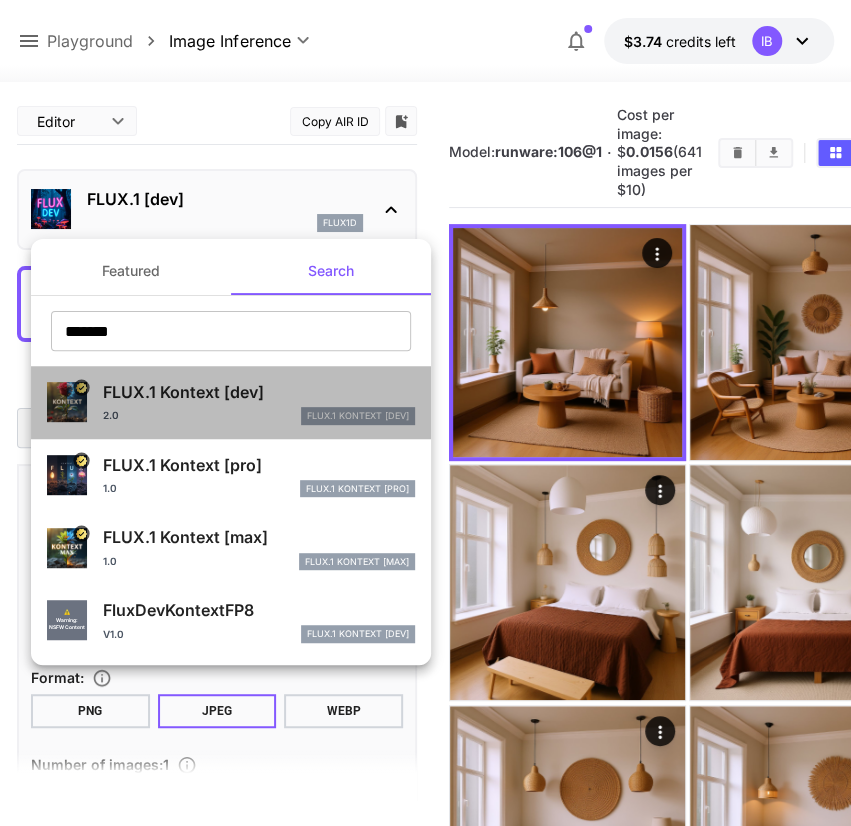 click on "FLUX.1 Kontext [dev]" at bounding box center [259, 392] 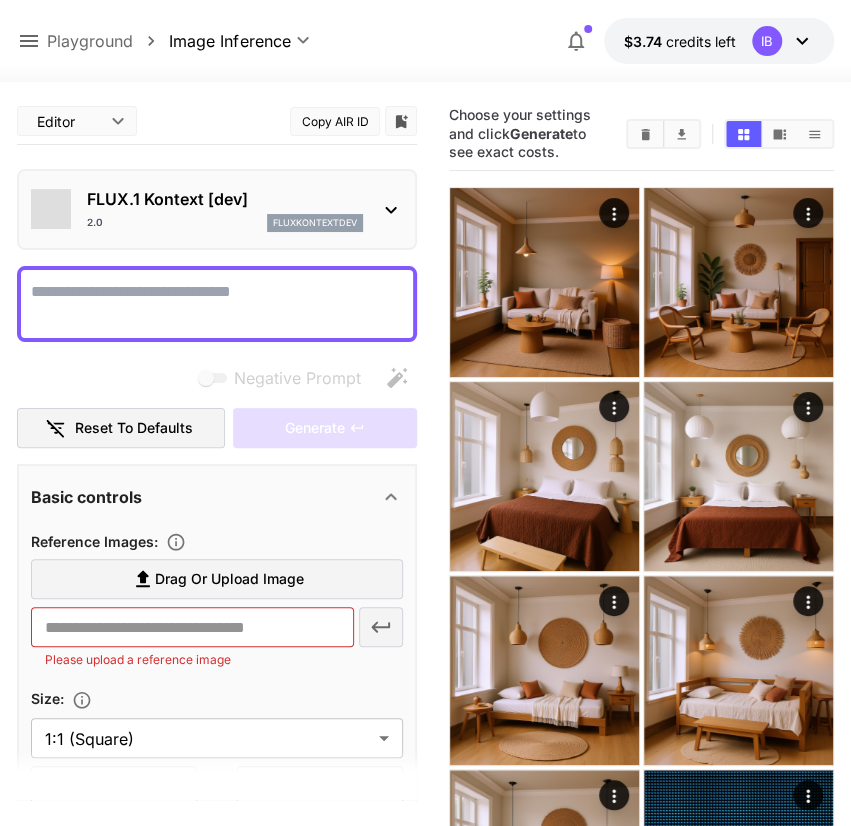 type on "***" 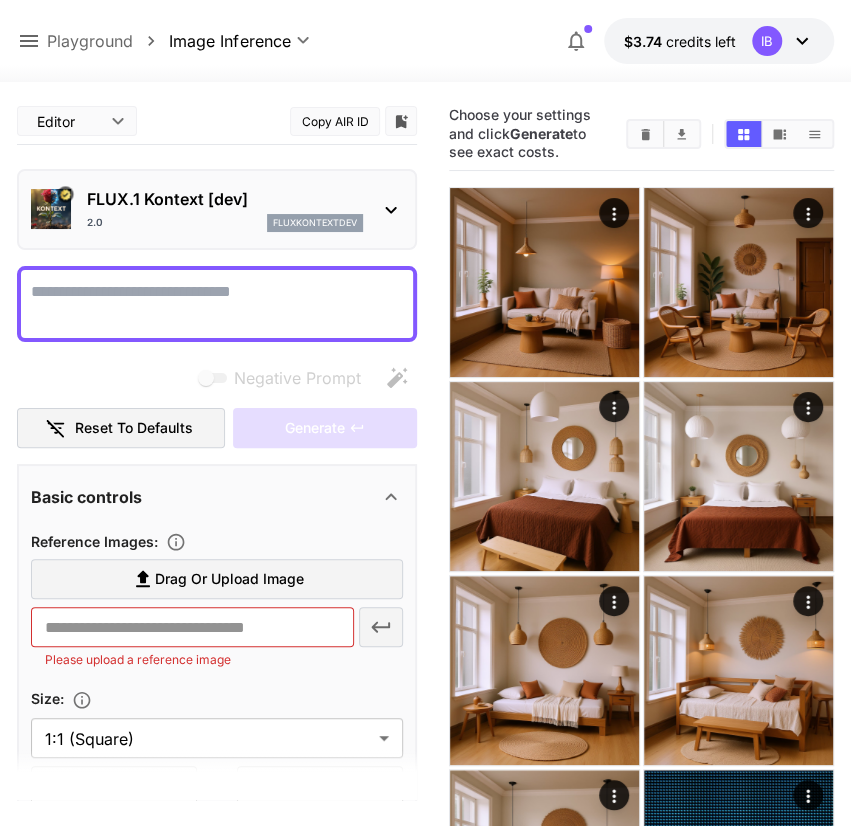 type on "*******" 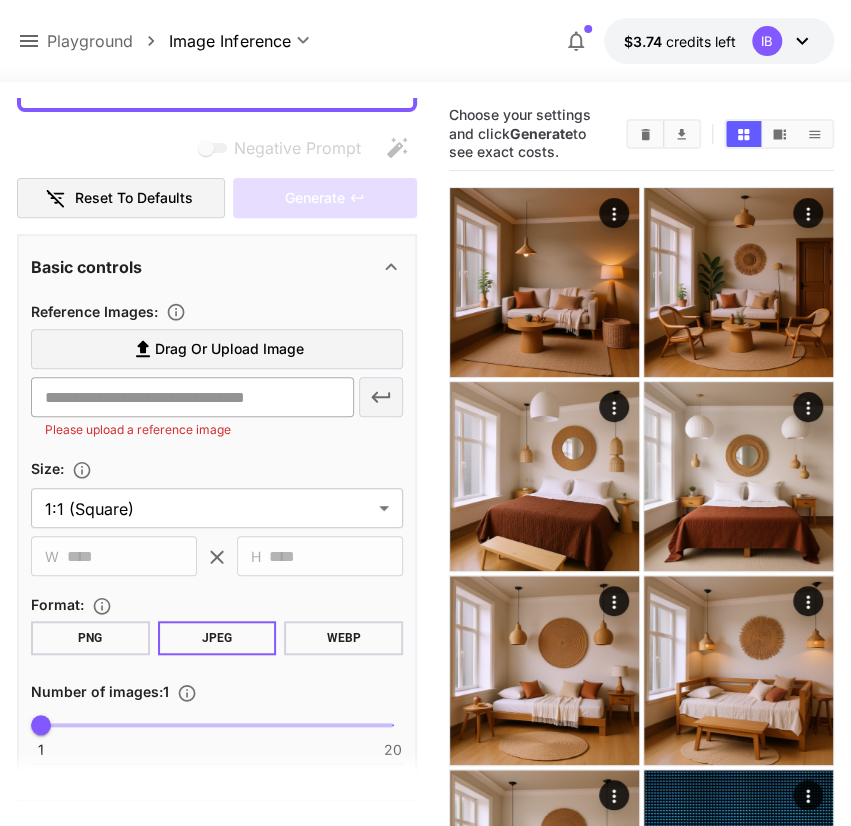 scroll, scrollTop: 232, scrollLeft: 0, axis: vertical 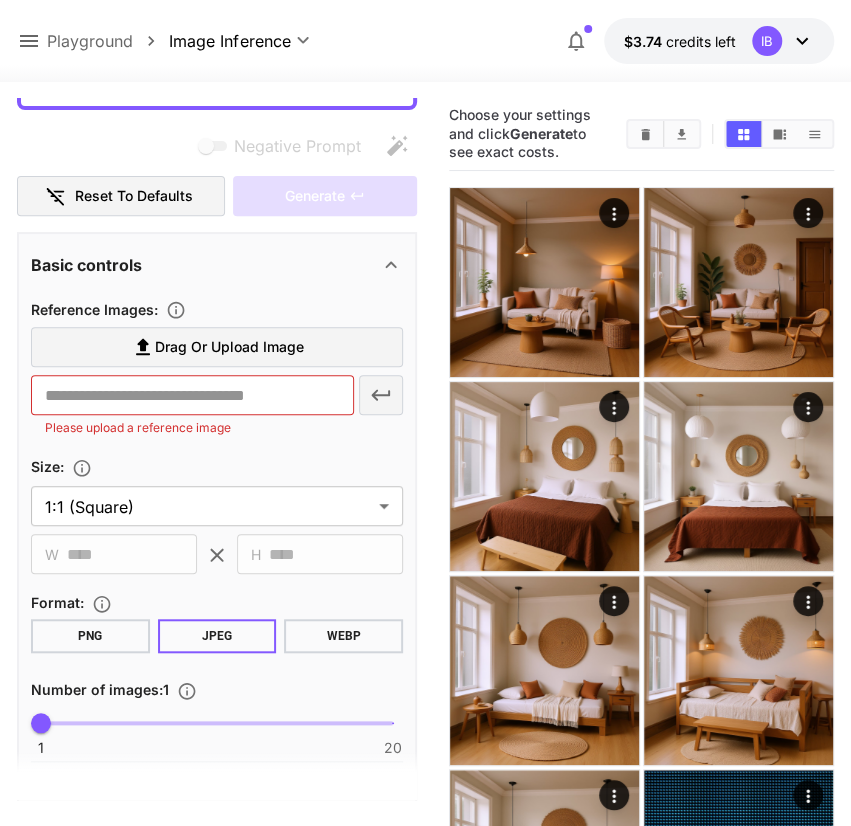 click on "Drag or upload image ​ Please upload a reference image" at bounding box center [217, 382] 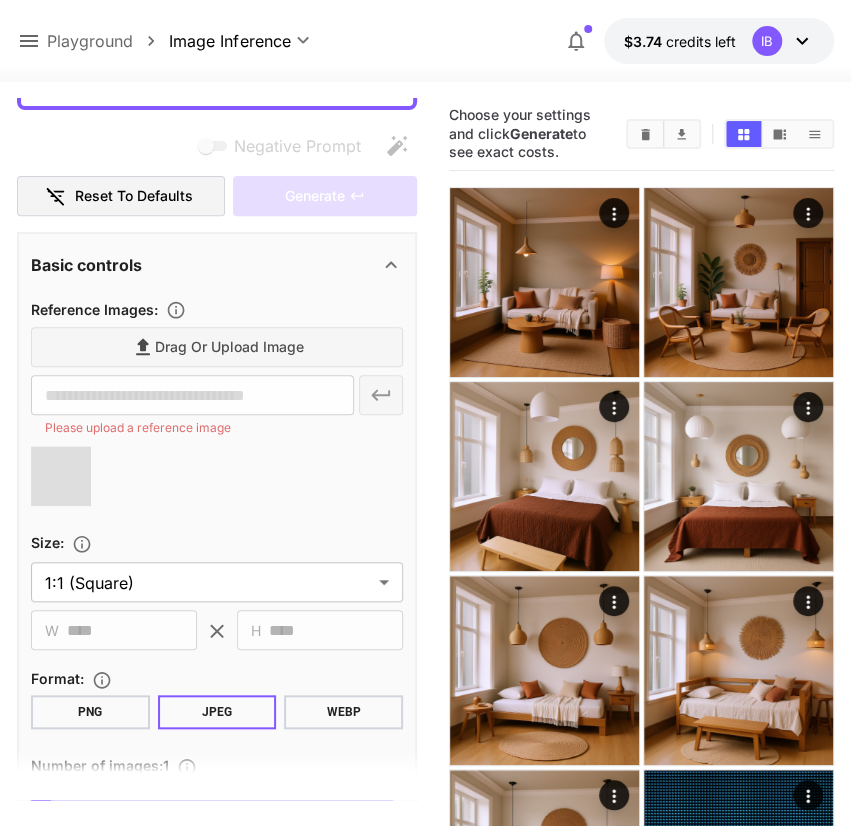 type on "**********" 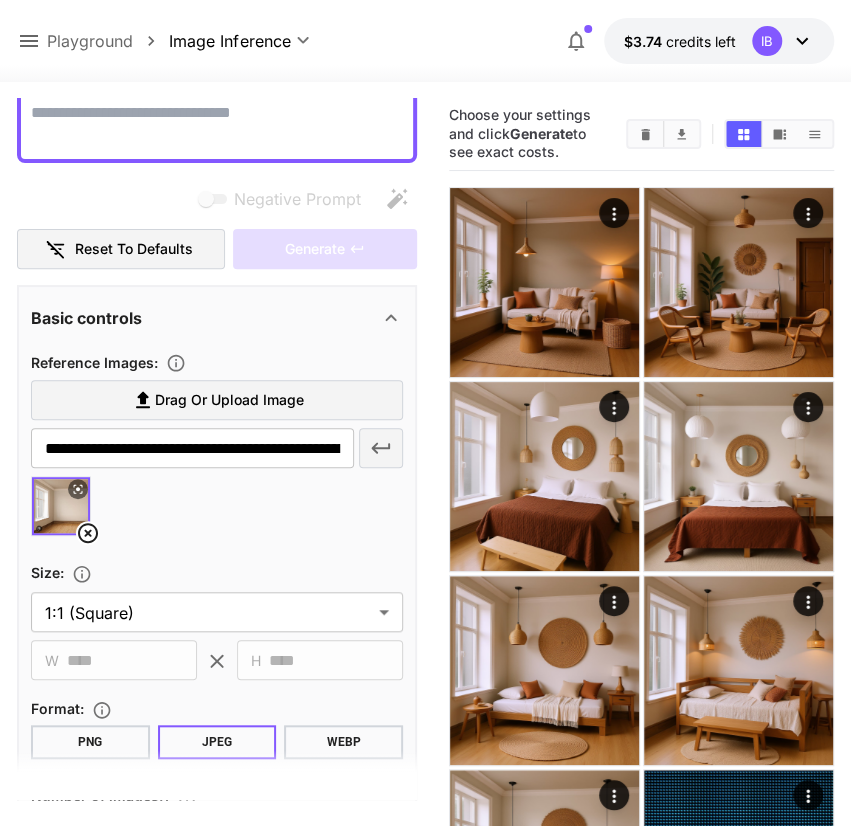scroll, scrollTop: 116, scrollLeft: 0, axis: vertical 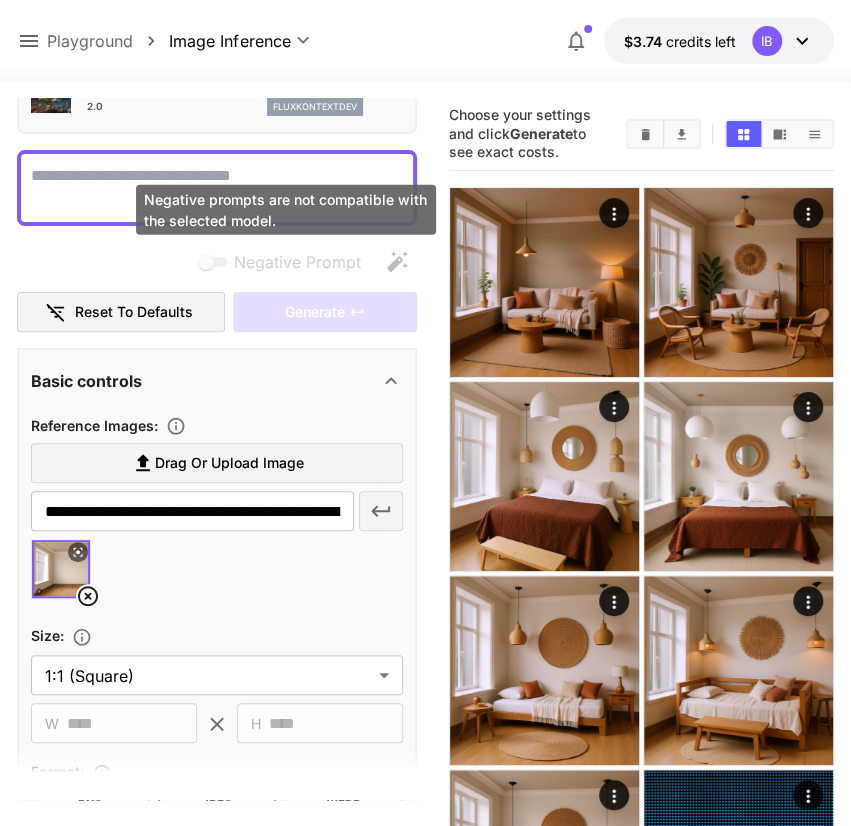 click on "Negative prompts are not compatible with the selected model." at bounding box center [286, 210] 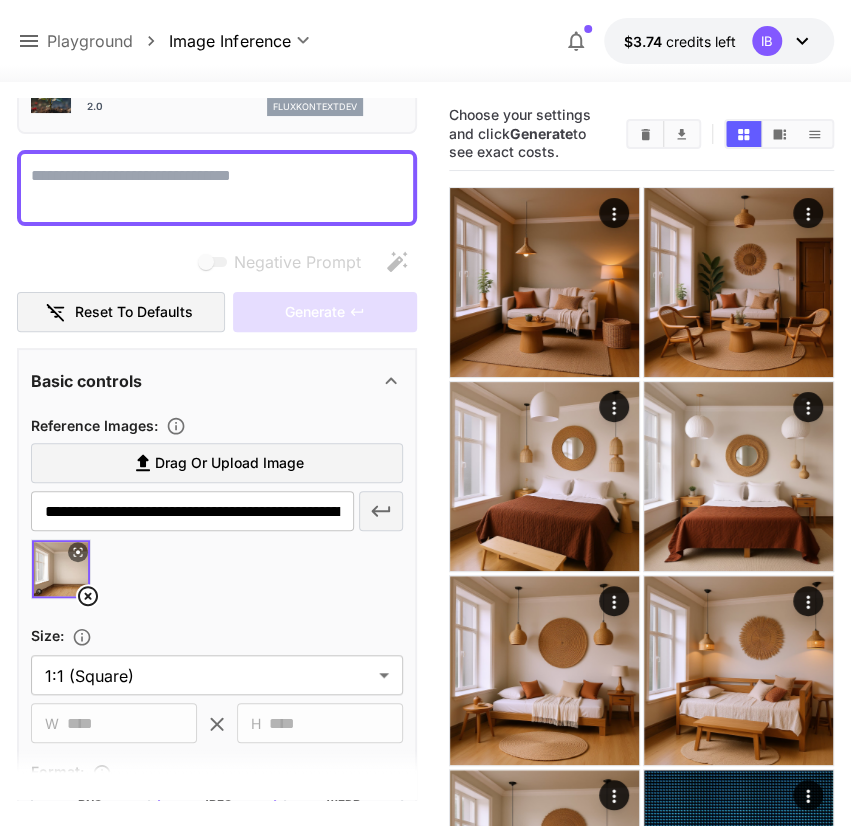 click on "Negative Prompt" at bounding box center (217, 188) 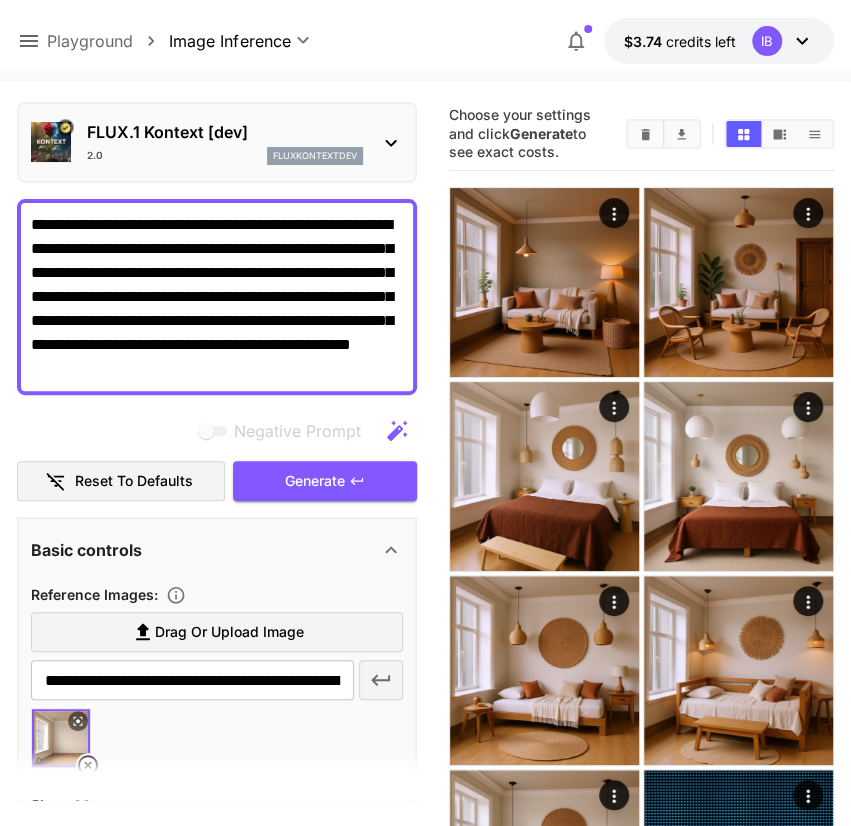 scroll, scrollTop: 53, scrollLeft: 0, axis: vertical 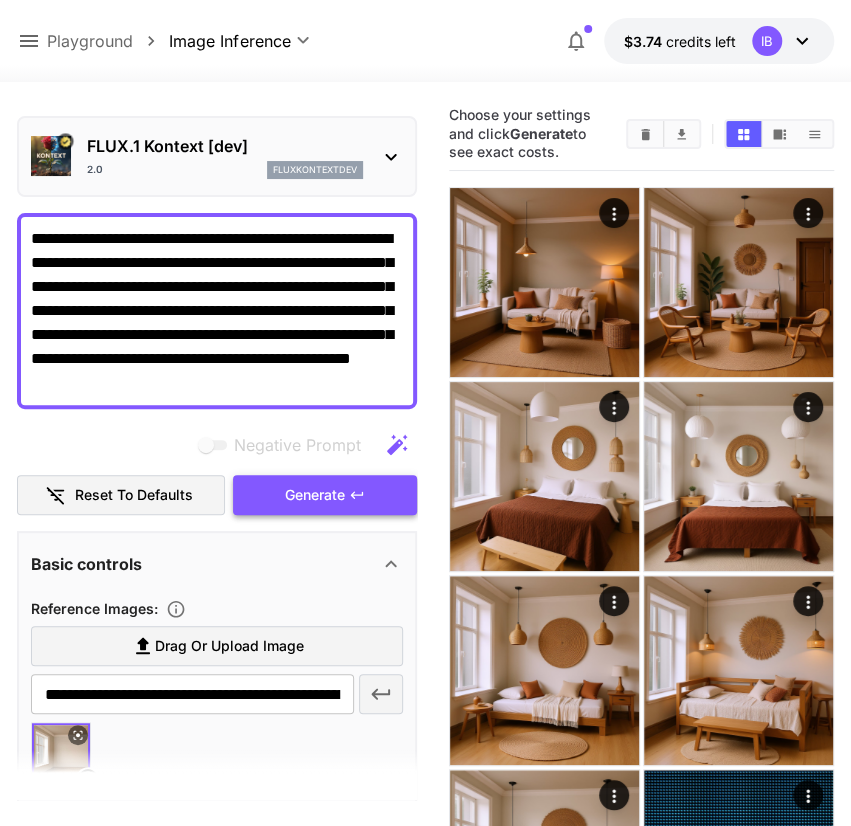 type on "**********" 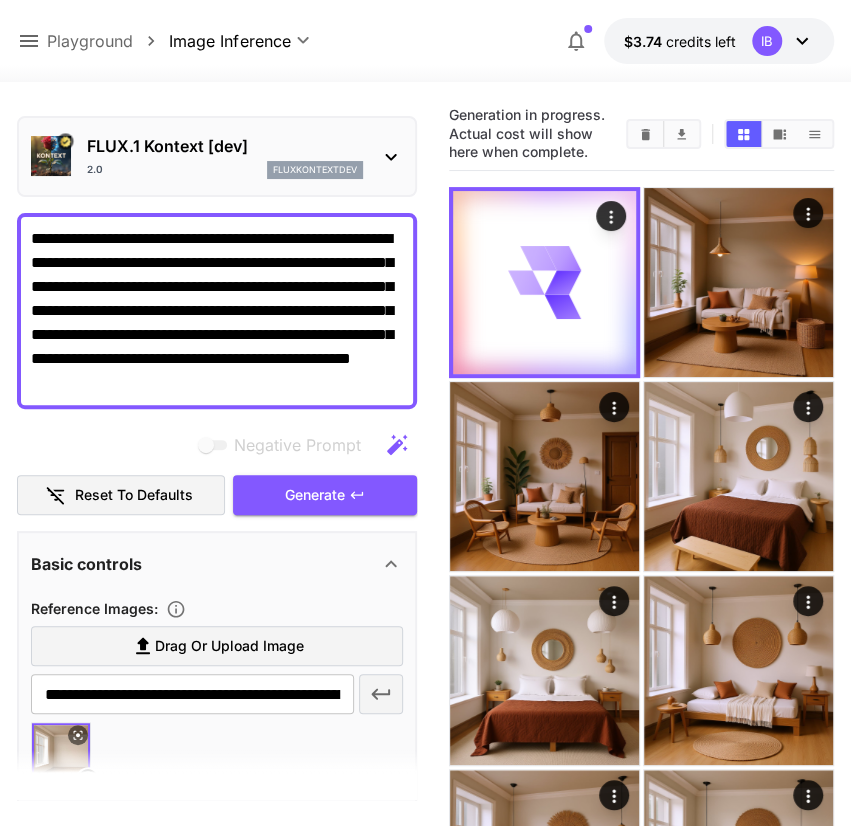 scroll, scrollTop: 0, scrollLeft: 0, axis: both 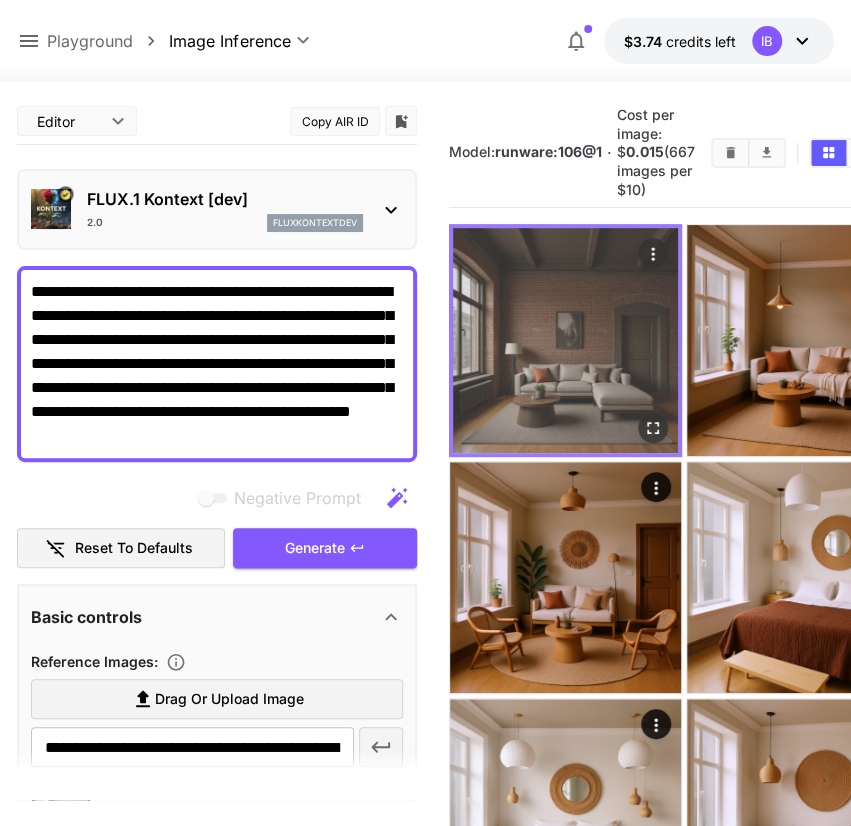 click at bounding box center [565, 340] 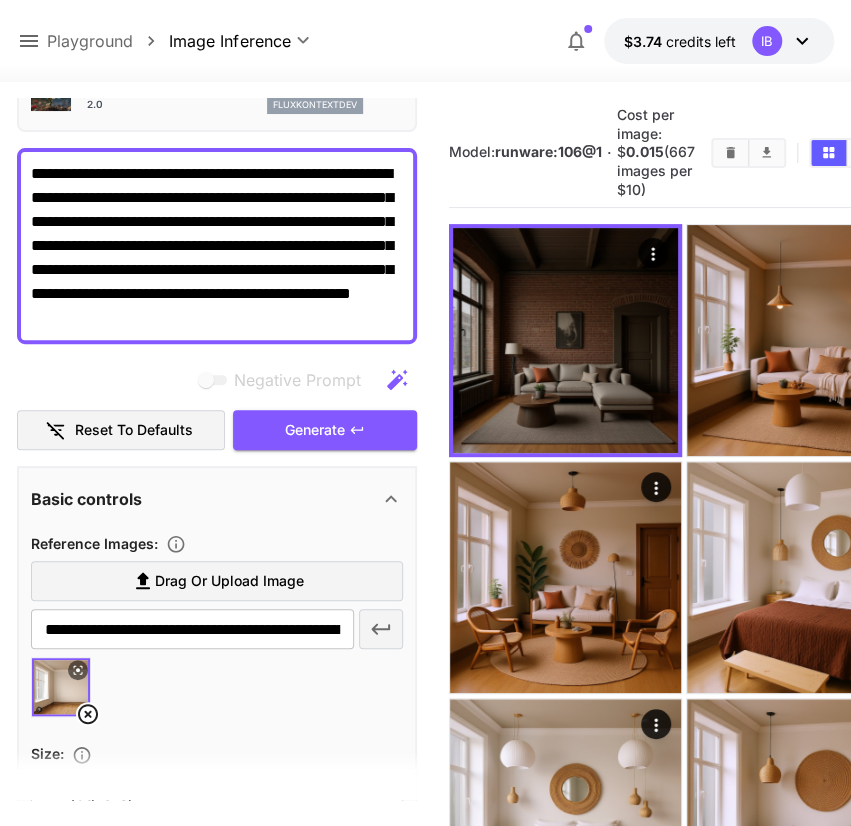 scroll, scrollTop: 116, scrollLeft: 0, axis: vertical 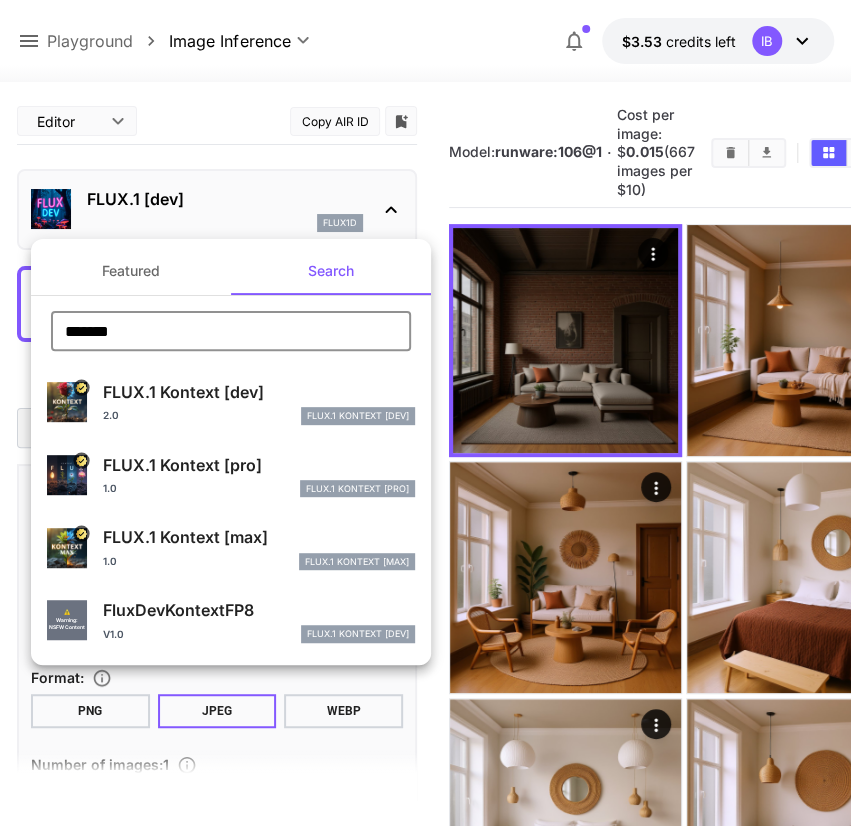 type on "*******" 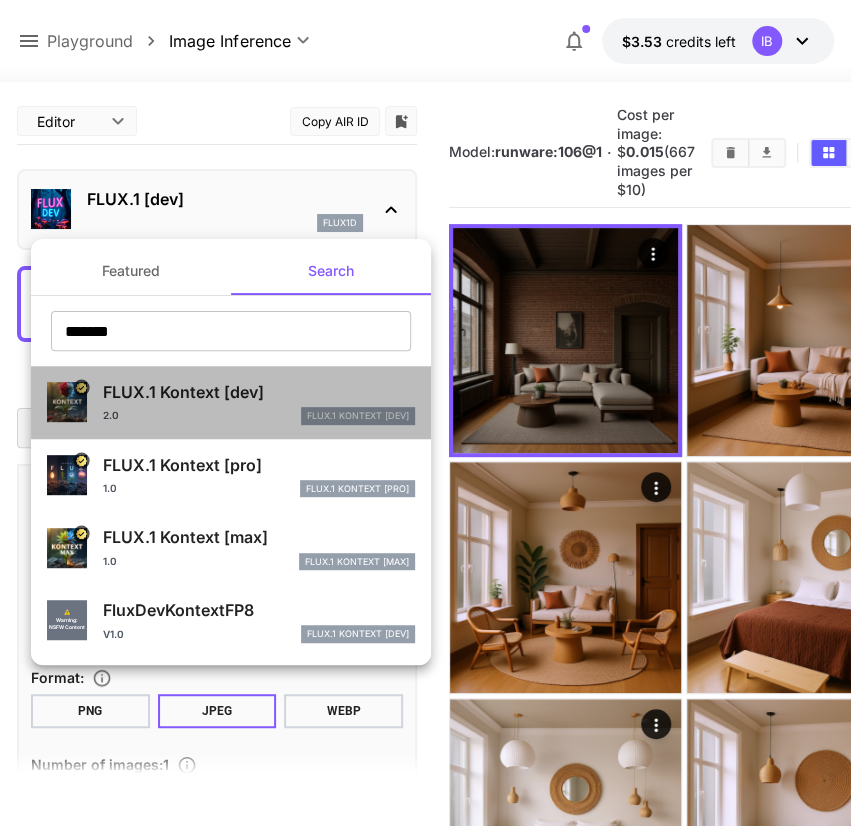 click on "2.0 FlUX.1 Kontext [dev]" at bounding box center [259, 416] 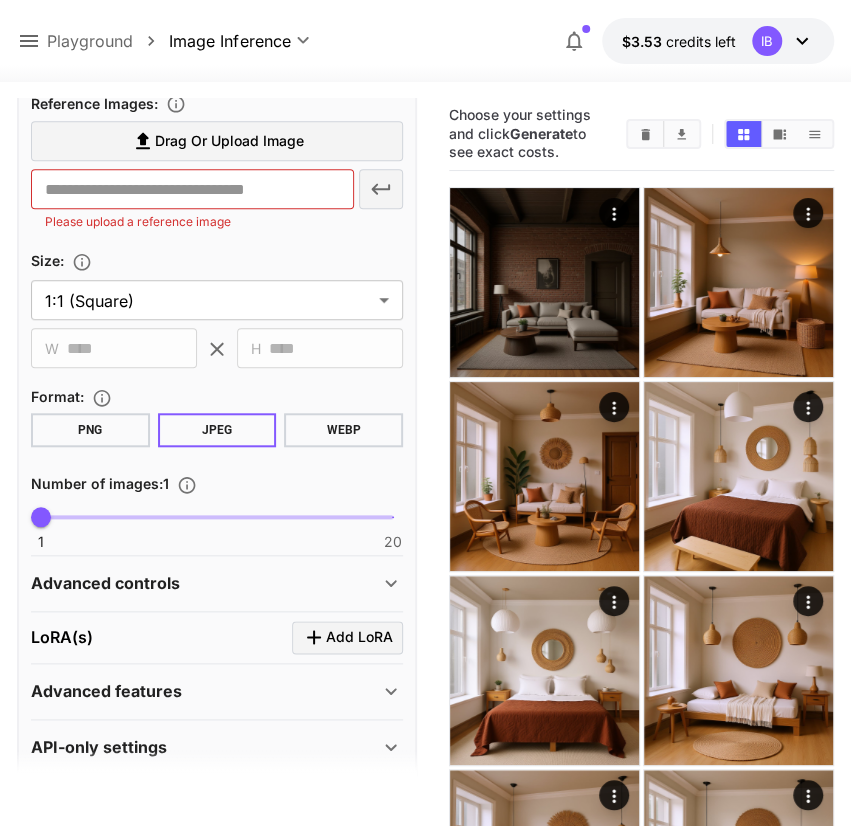 scroll, scrollTop: 460, scrollLeft: 0, axis: vertical 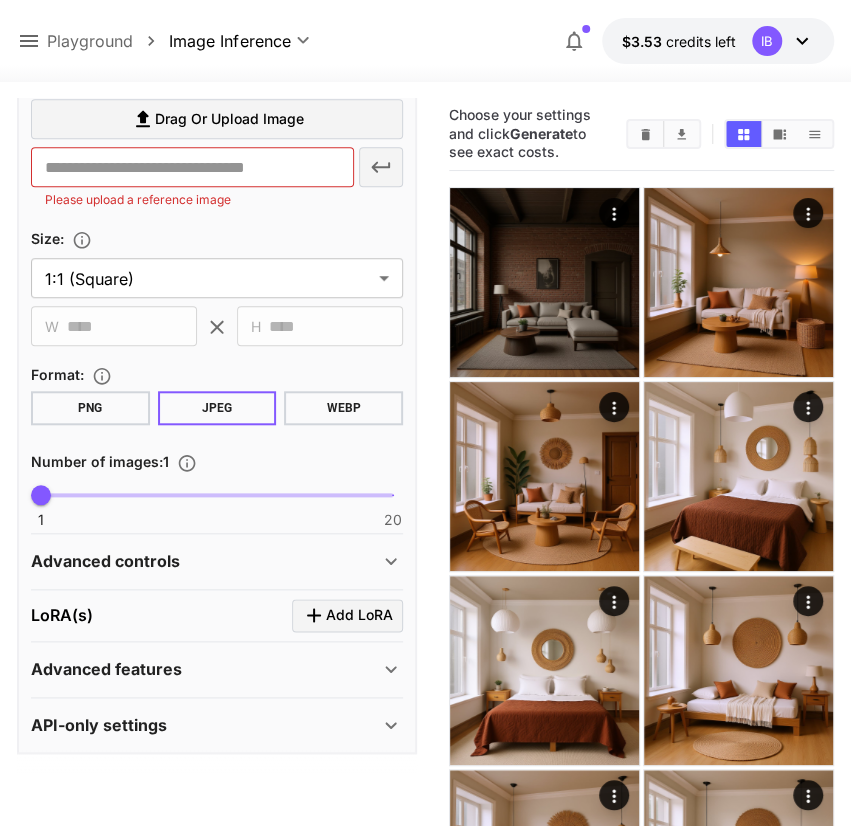 click on "LoRA(s) Add LoRA" at bounding box center (217, 616) 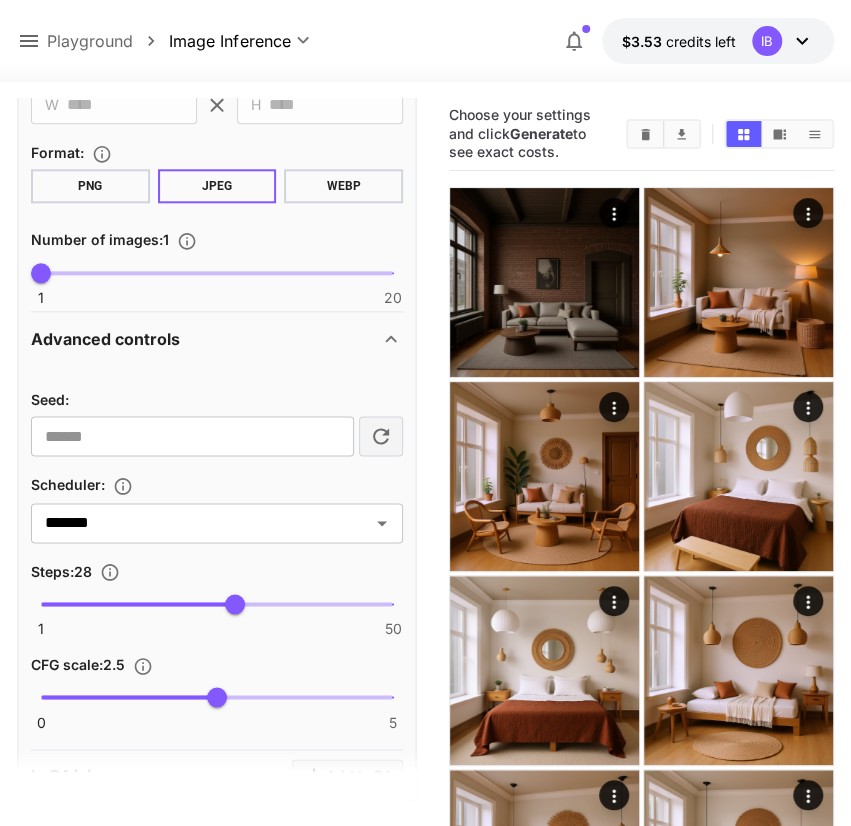 scroll, scrollTop: 692, scrollLeft: 0, axis: vertical 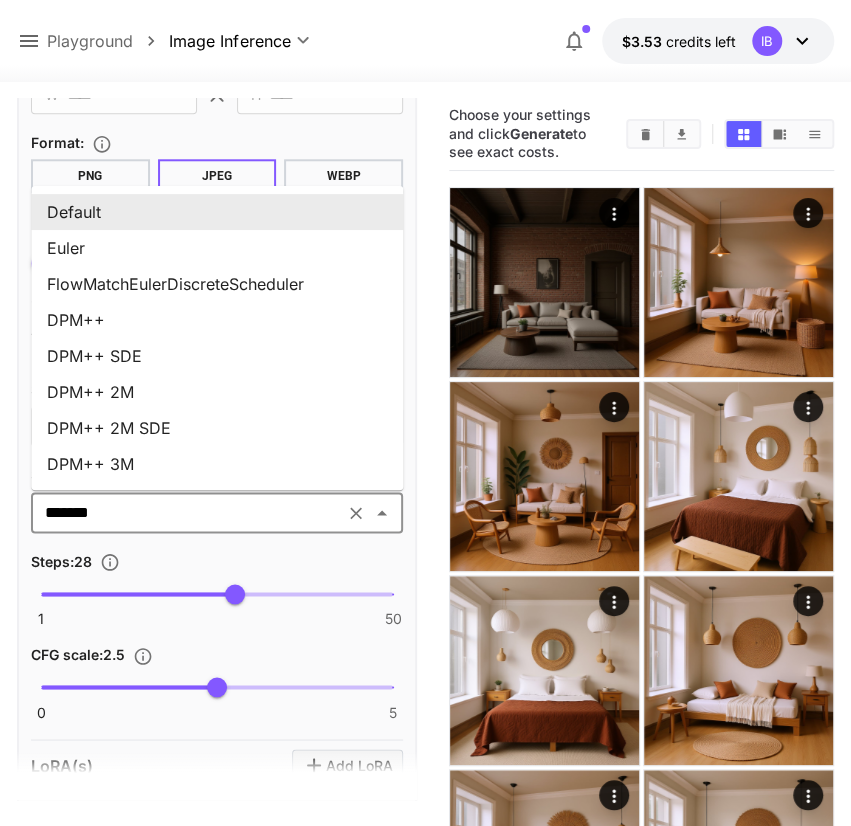 click on "*******" at bounding box center (187, 513) 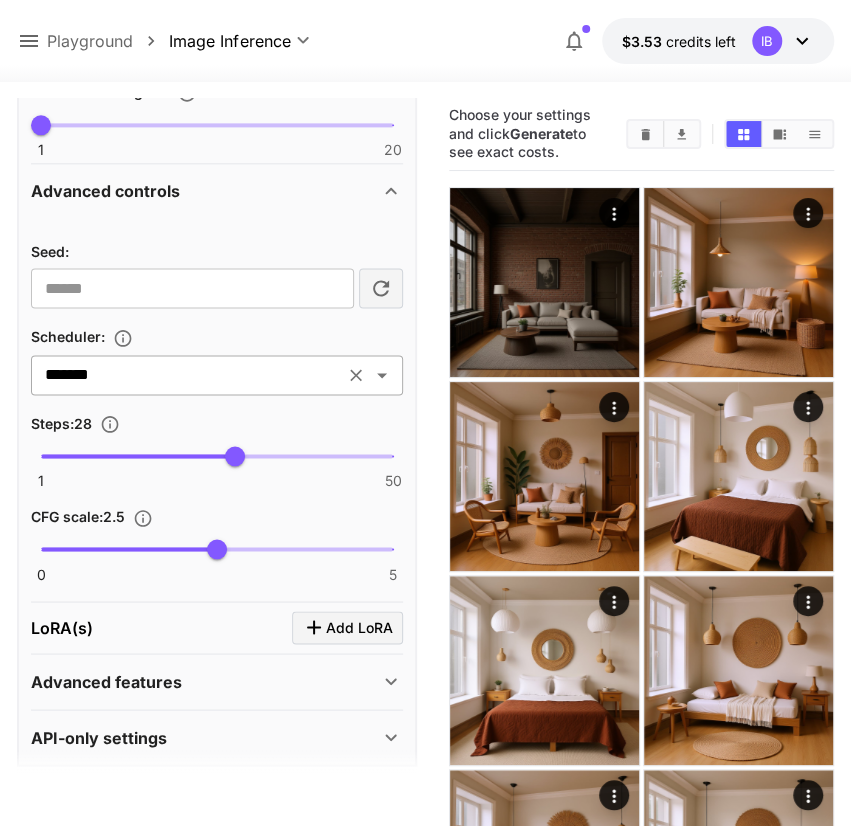 scroll, scrollTop: 841, scrollLeft: 0, axis: vertical 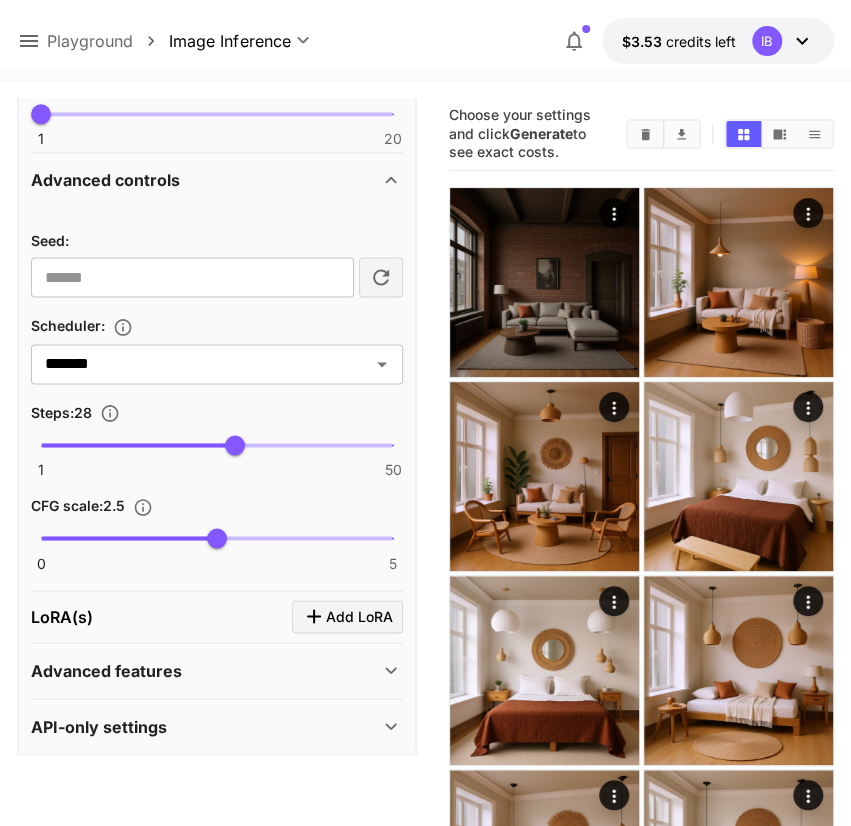 click on "Advanced features" at bounding box center [217, 670] 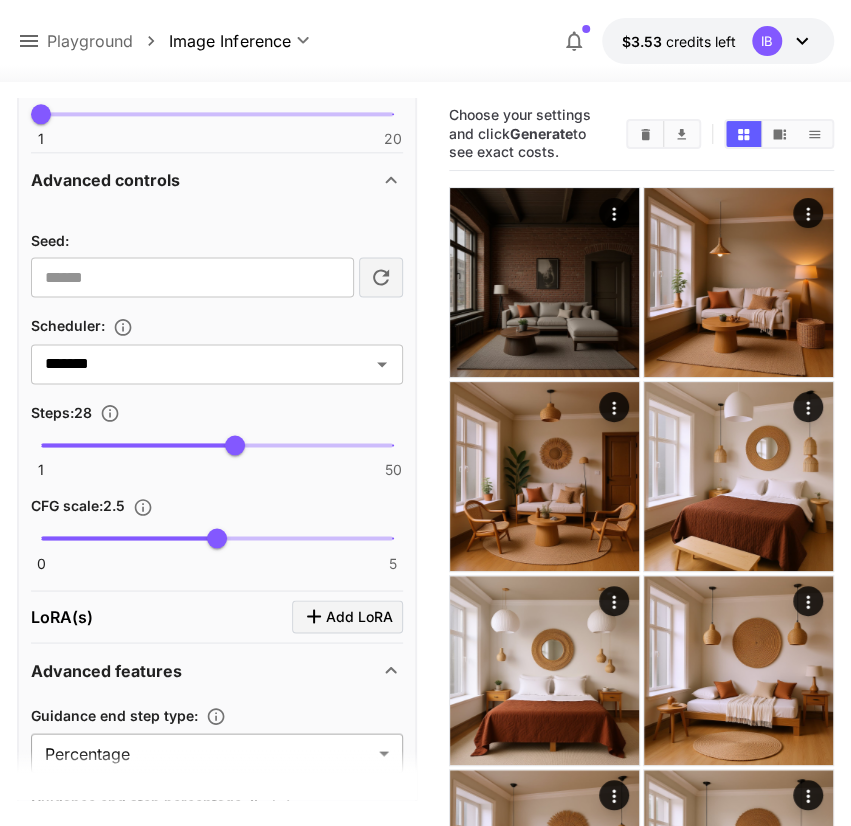 scroll, scrollTop: 1028, scrollLeft: 0, axis: vertical 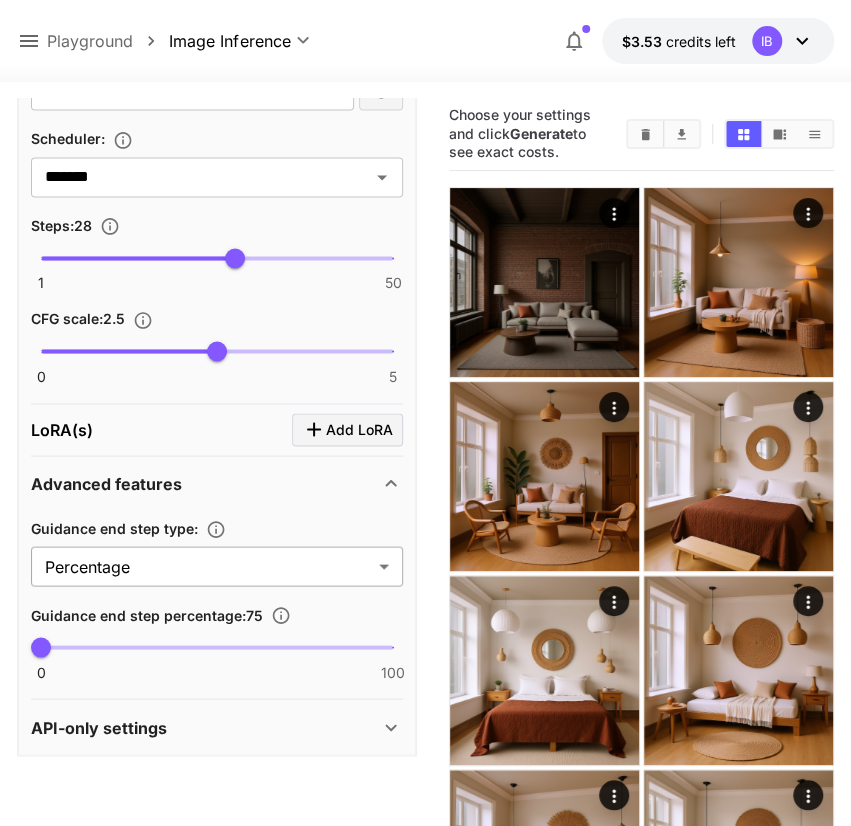 click on "**********" at bounding box center [425, 995] 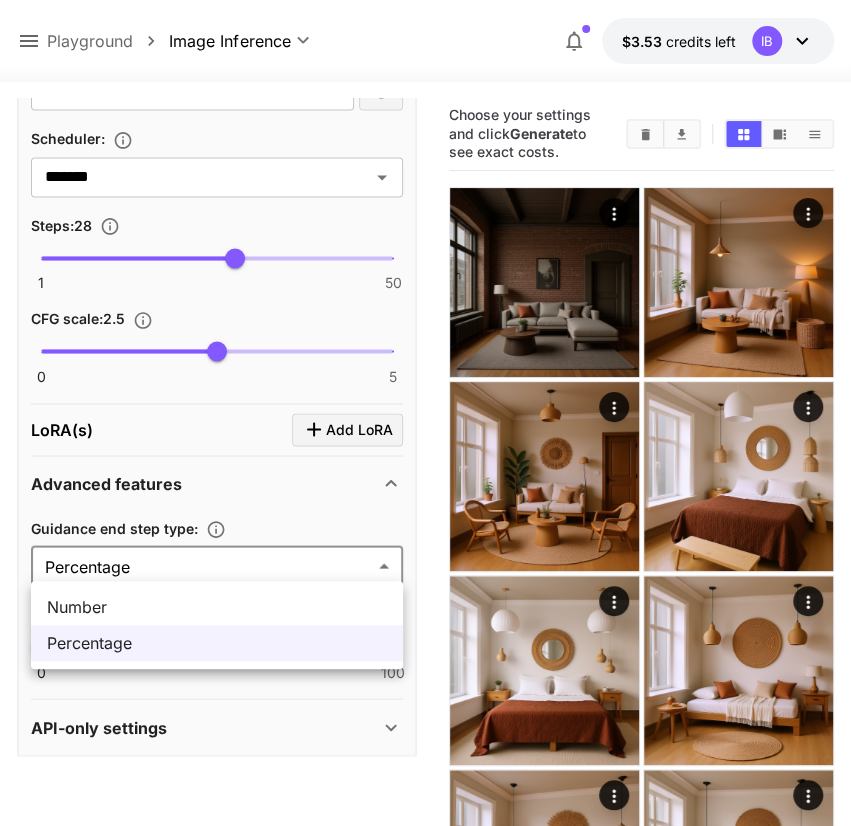 click at bounding box center (425, 413) 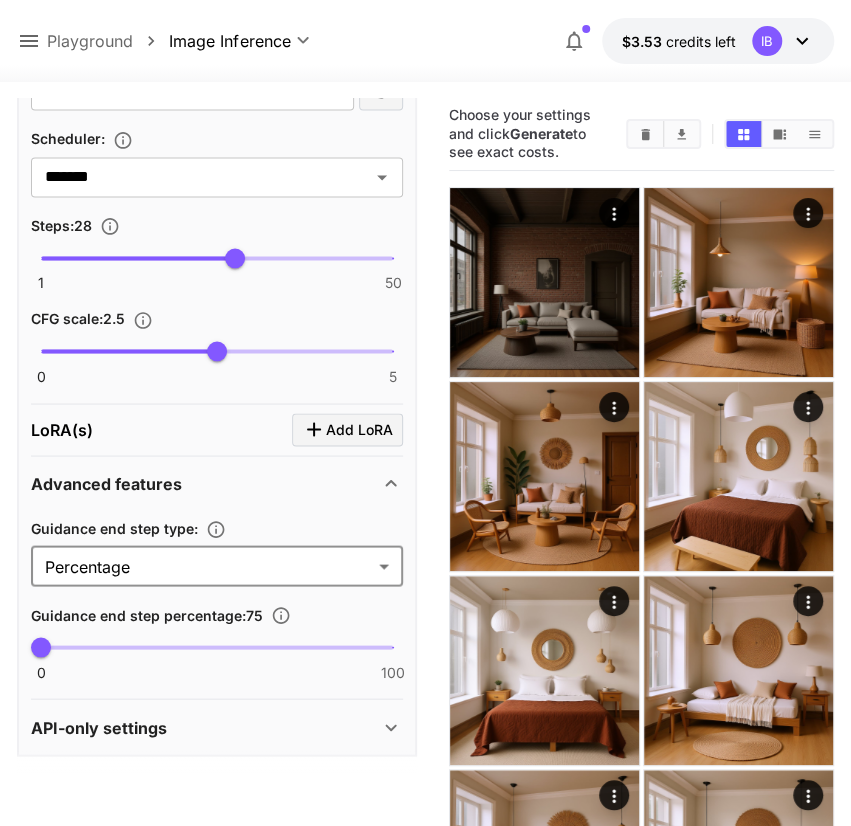 click 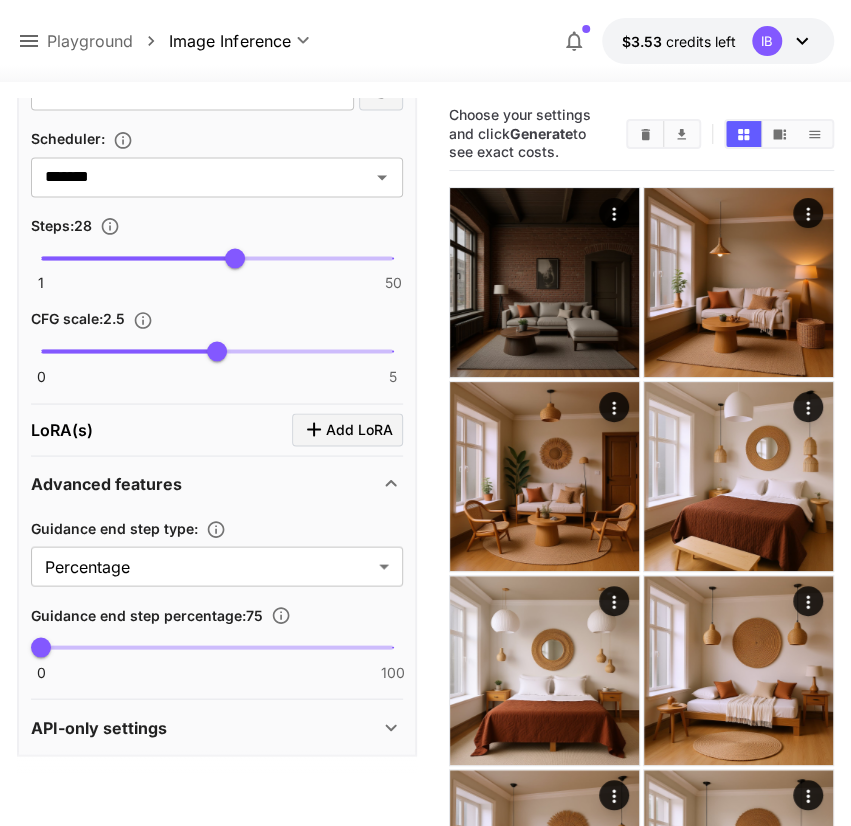 click 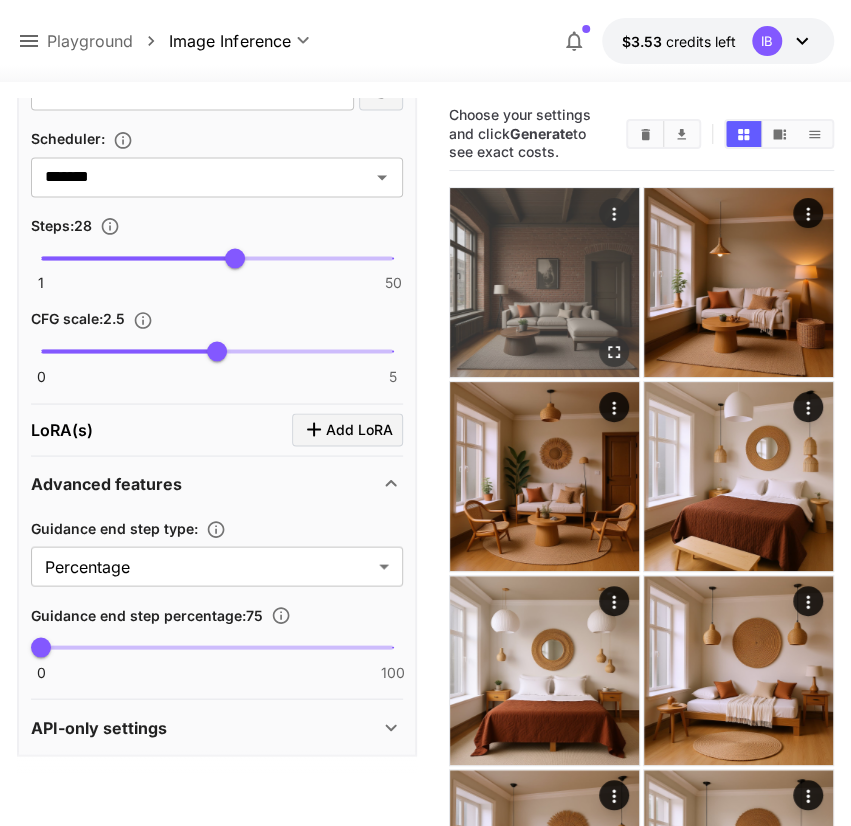 click at bounding box center [544, 282] 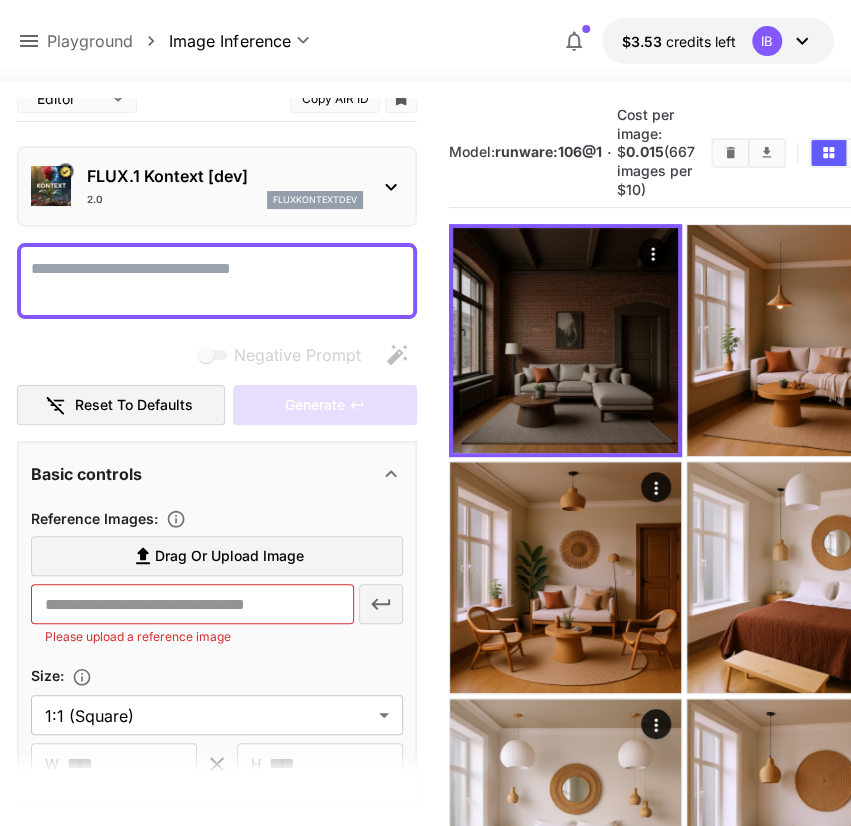 scroll, scrollTop: 0, scrollLeft: 0, axis: both 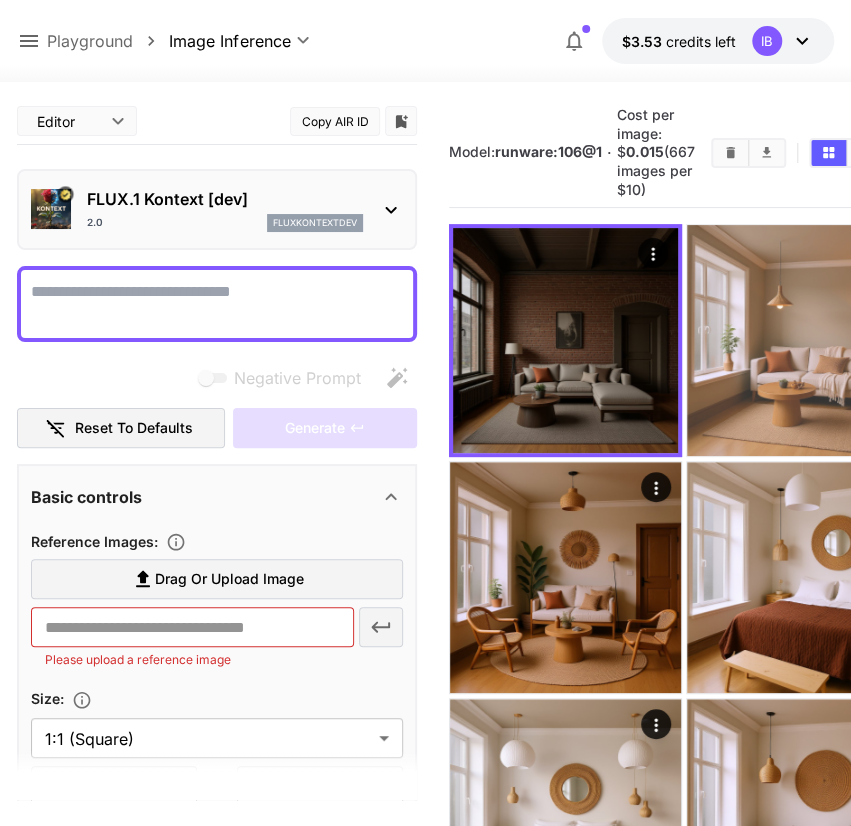 click at bounding box center [802, 340] 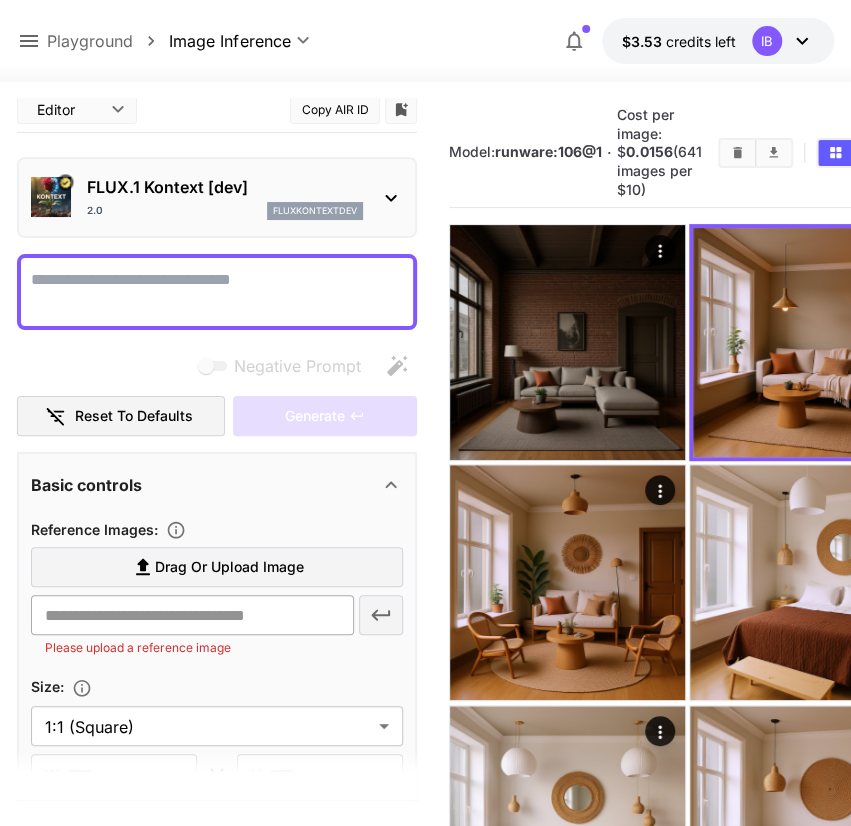 scroll, scrollTop: 0, scrollLeft: 0, axis: both 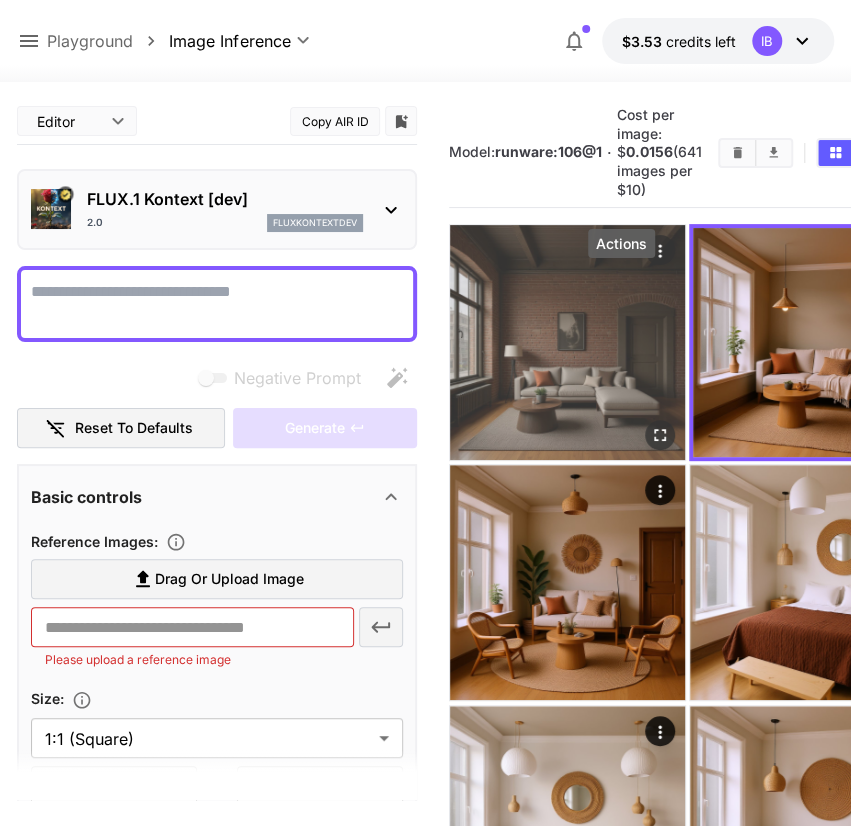 click 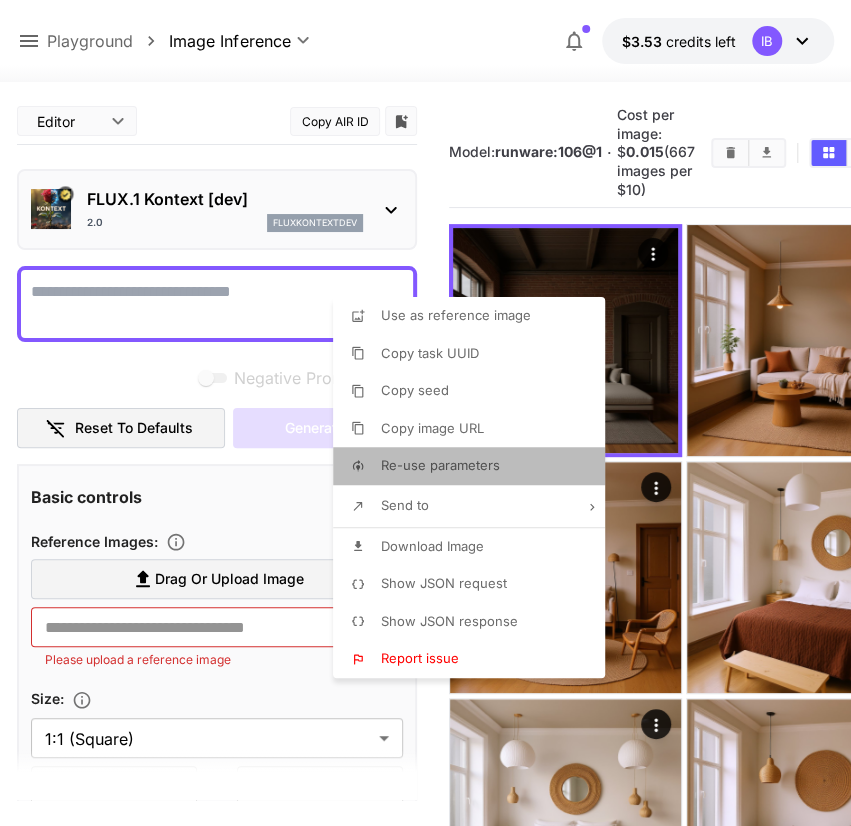 click on "Re-use parameters" at bounding box center (440, 465) 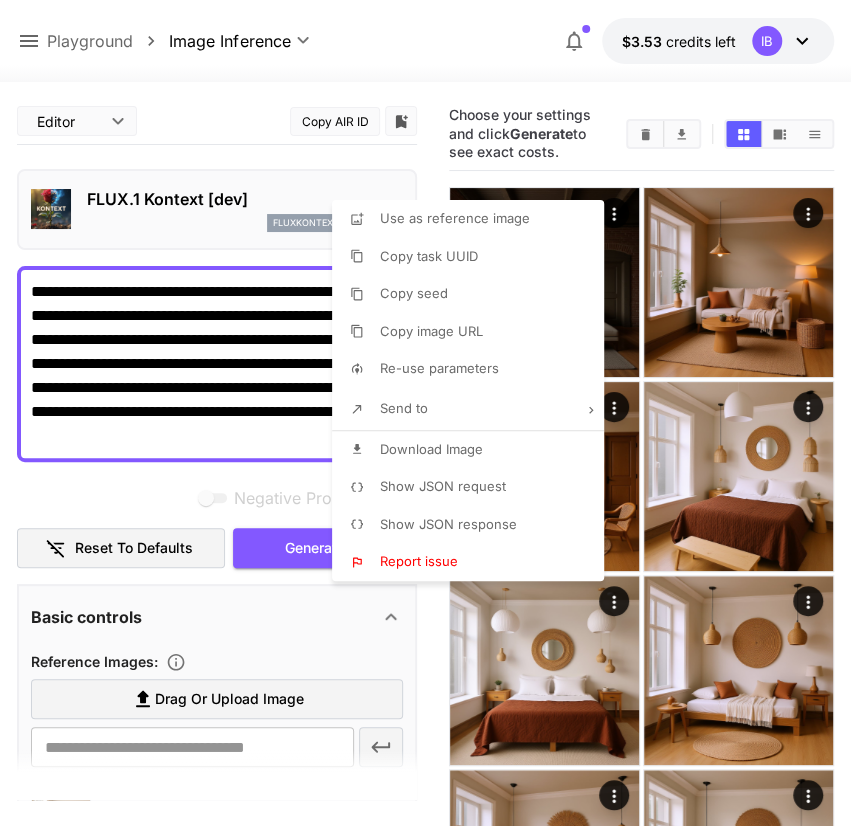 type on "*******" 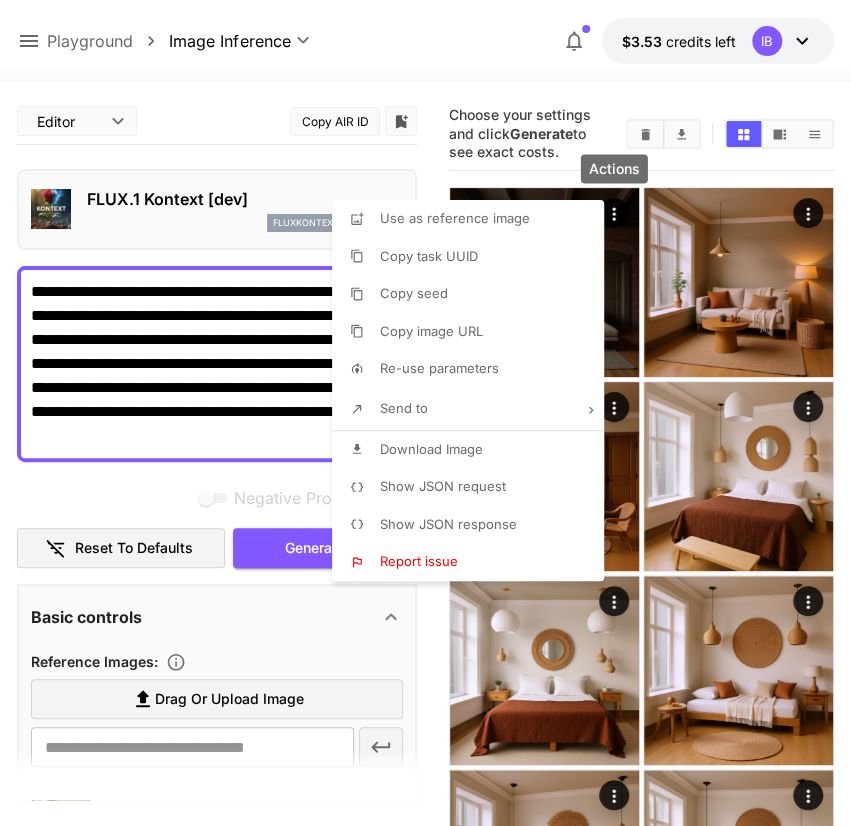 click at bounding box center [425, 413] 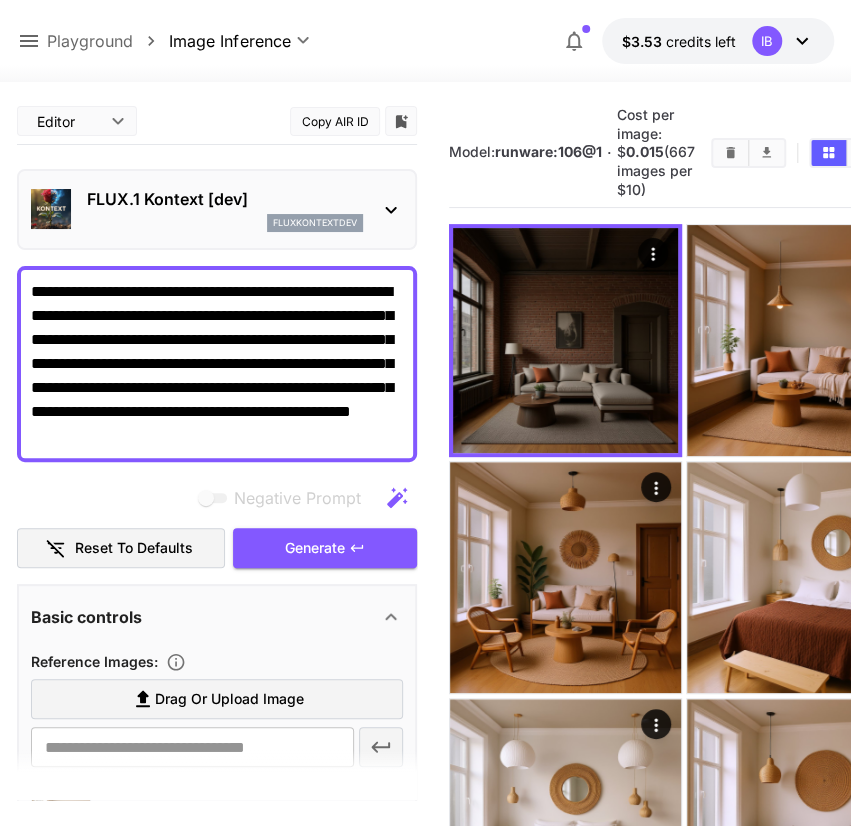 click at bounding box center (425, 413) 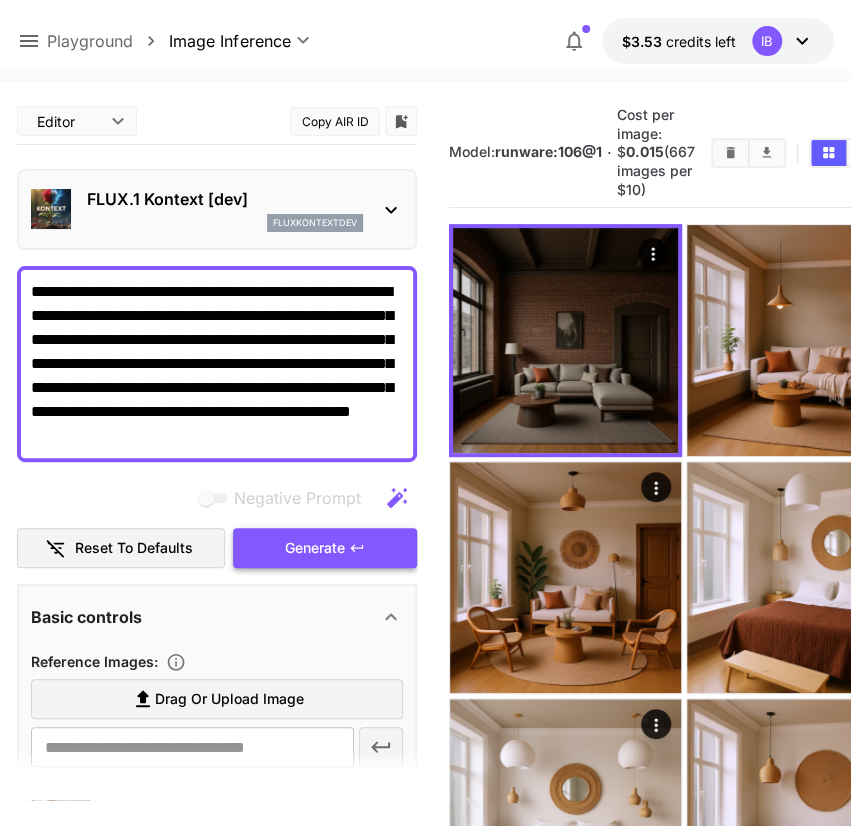click on "Generate" at bounding box center (315, 548) 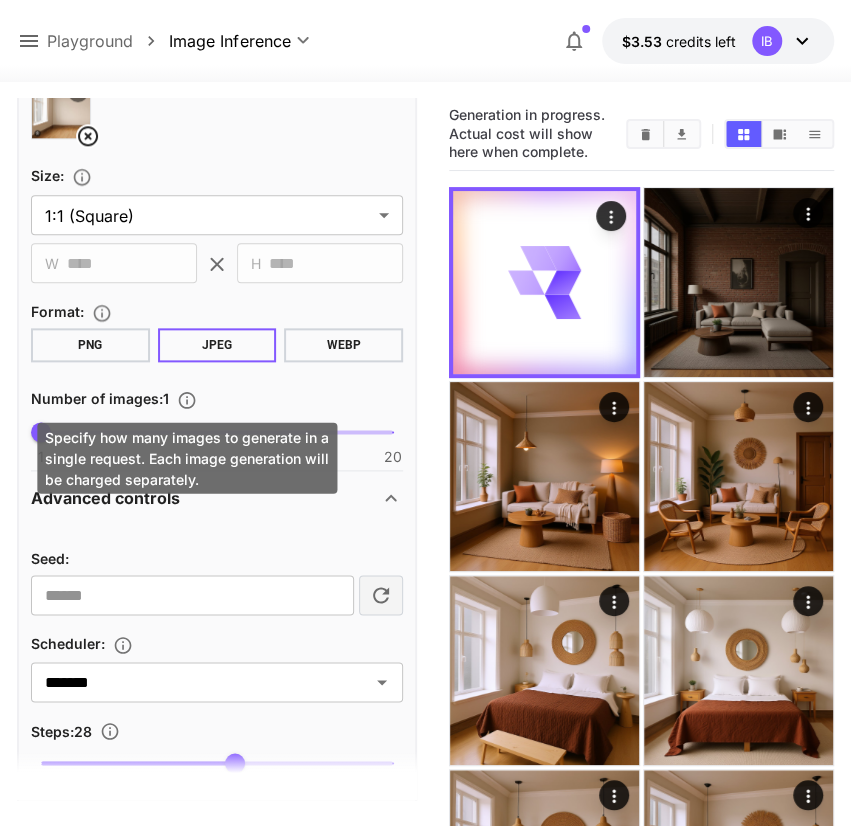 scroll, scrollTop: 348, scrollLeft: 0, axis: vertical 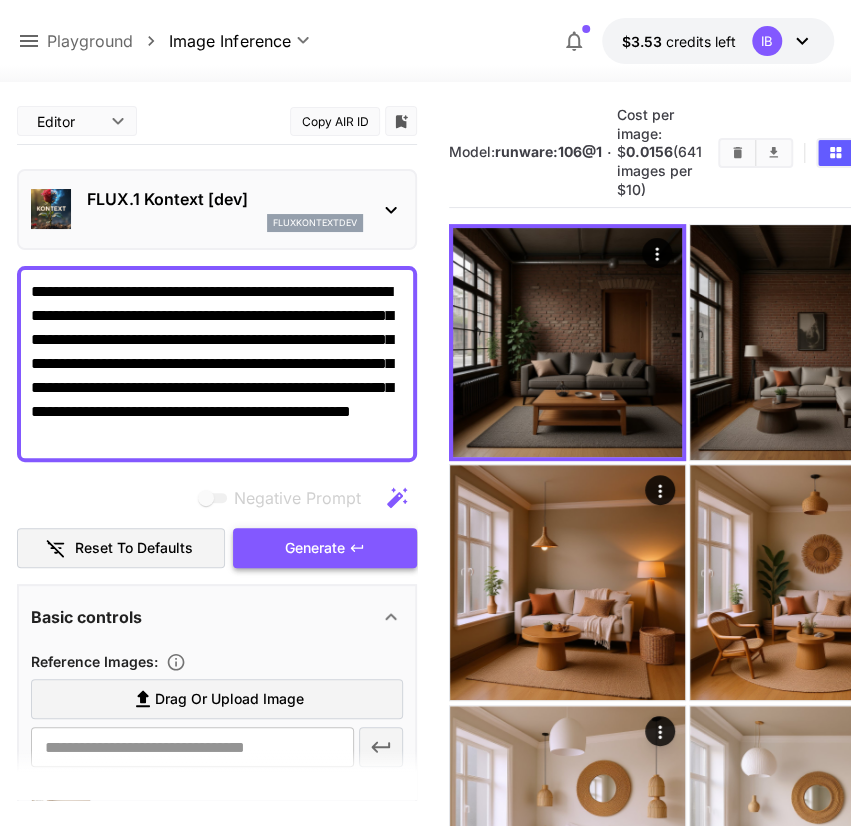 click on "Generate" at bounding box center (315, 548) 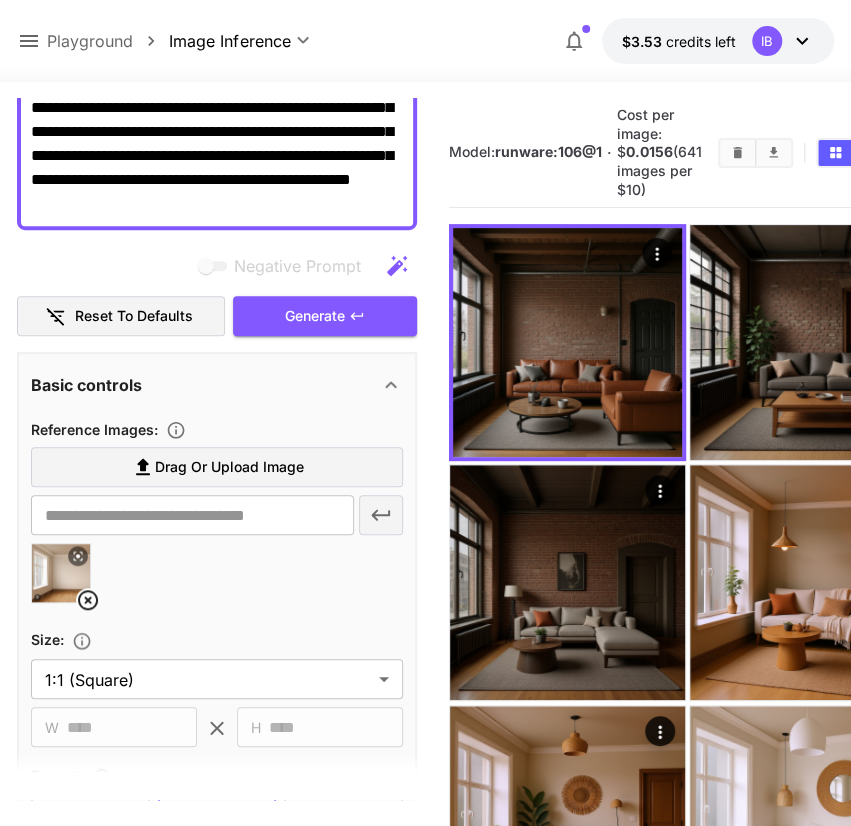 scroll, scrollTop: 0, scrollLeft: 0, axis: both 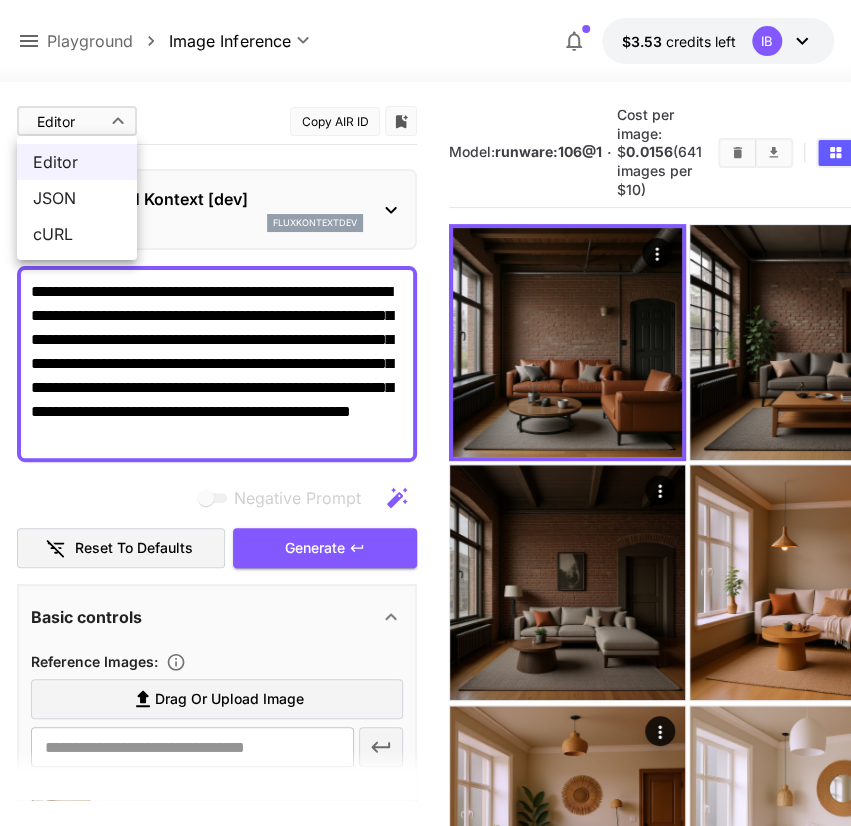 click on "**********" at bounding box center (425, 1341) 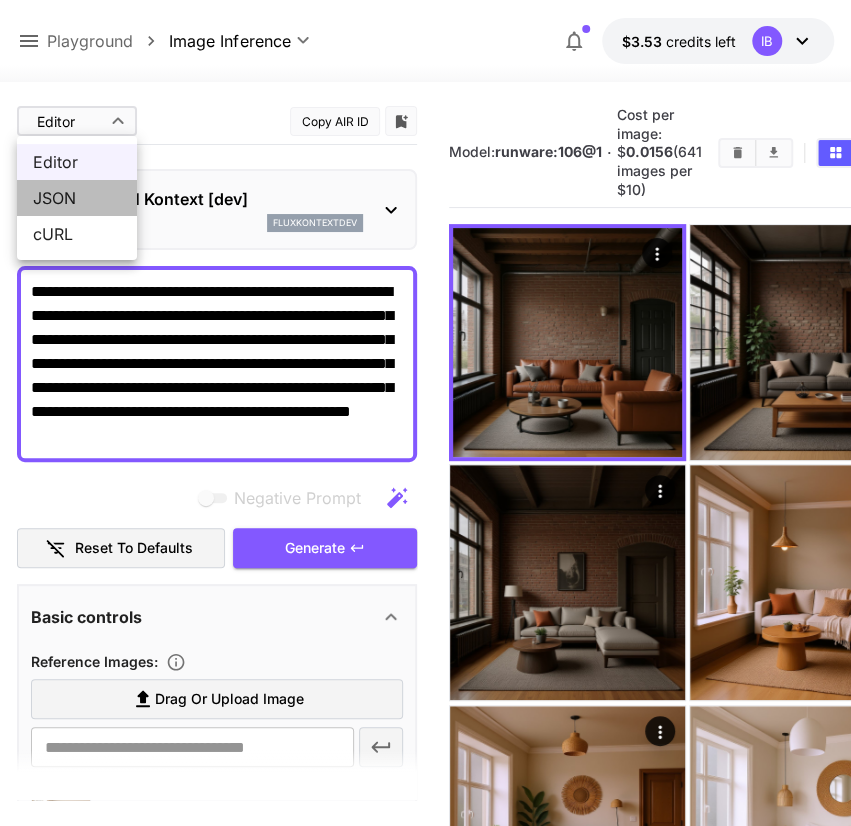 click on "JSON" at bounding box center [77, 198] 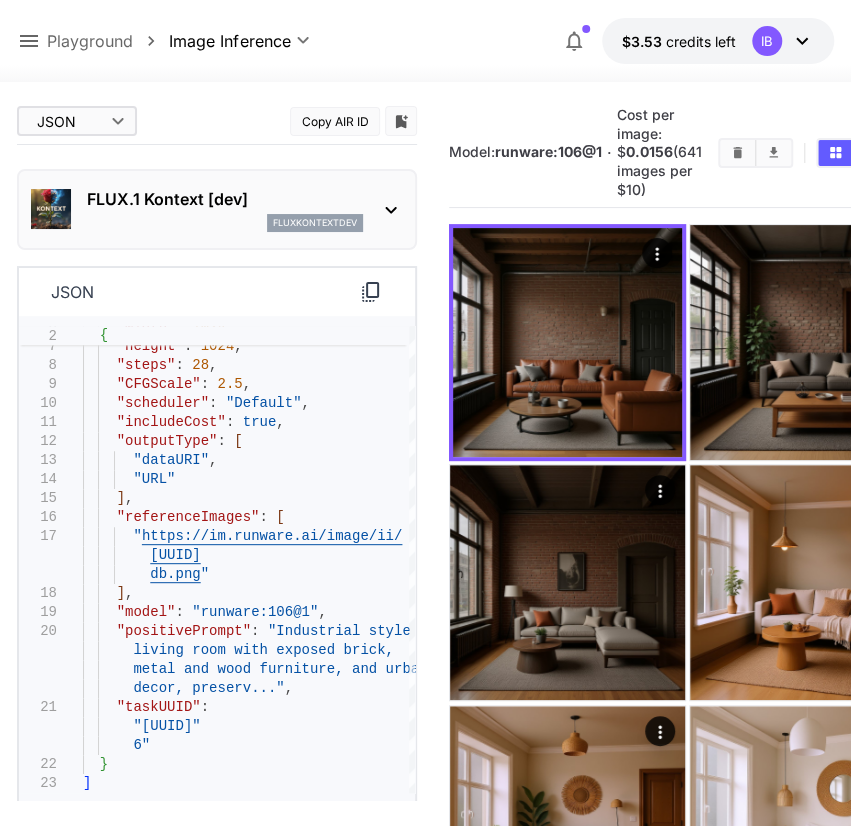 click 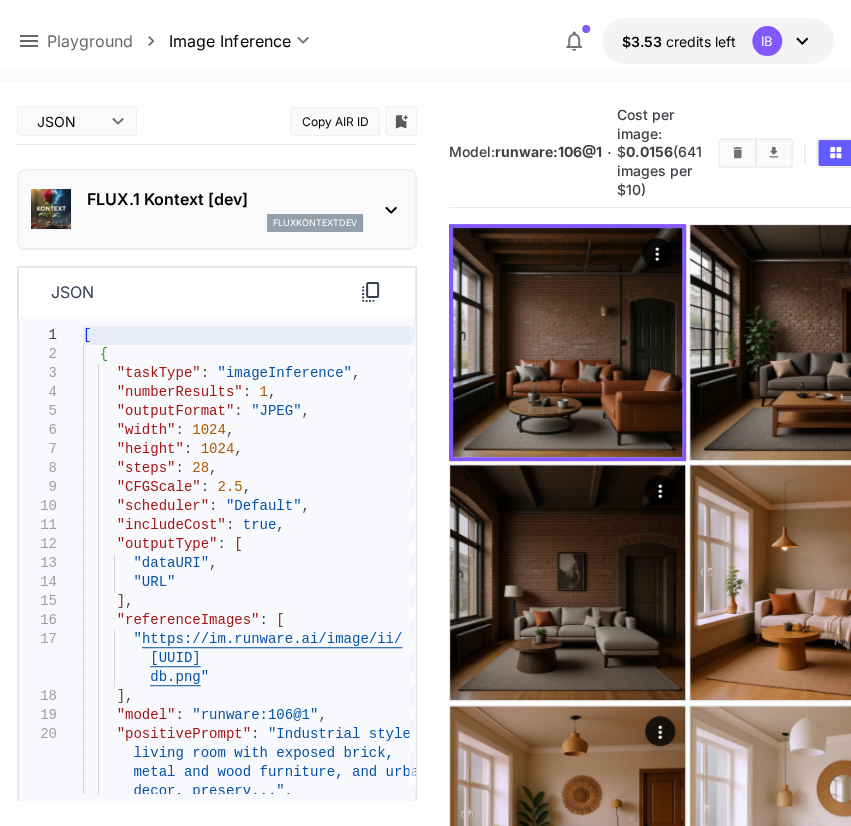 click on "FLUX.1 Kontext [dev] fluxkontextdev" at bounding box center (217, 209) 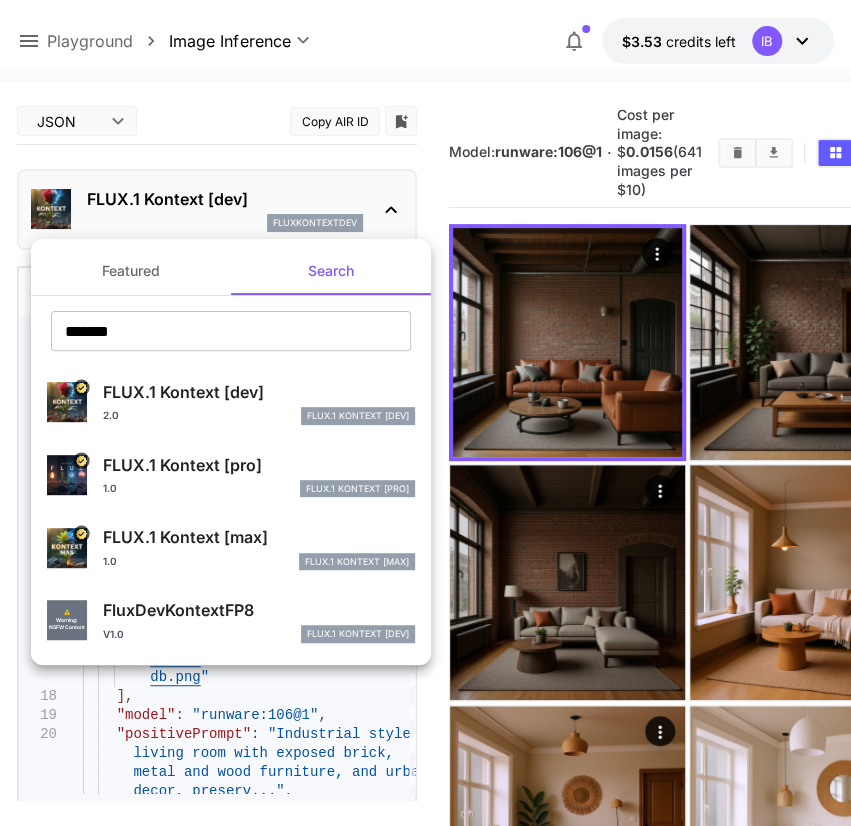 click at bounding box center [425, 413] 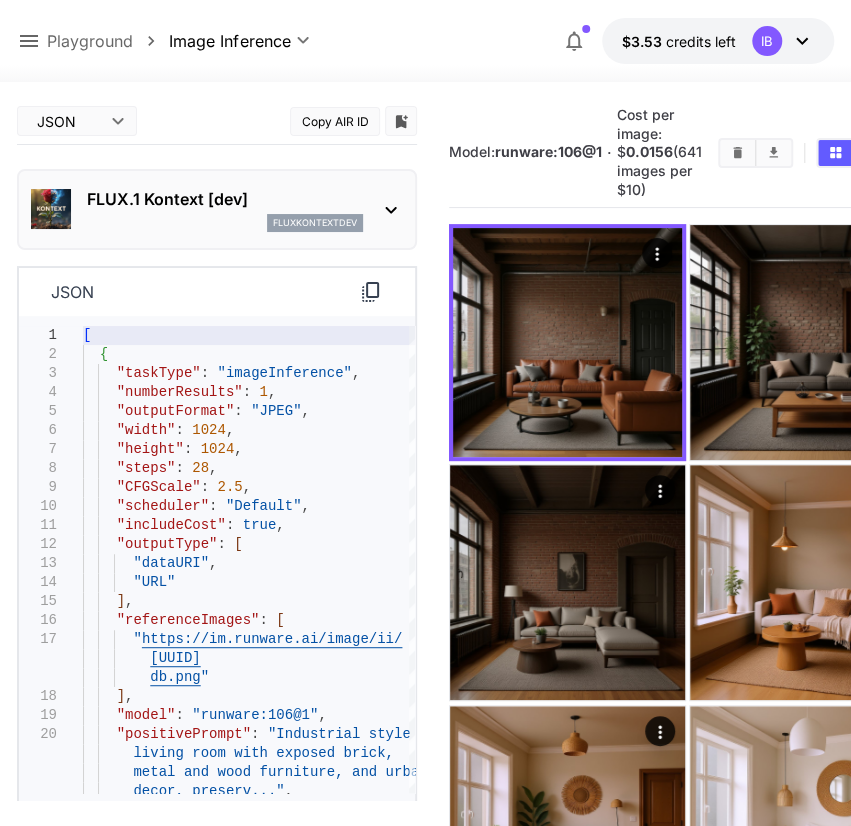click on "**********" at bounding box center (425, 1341) 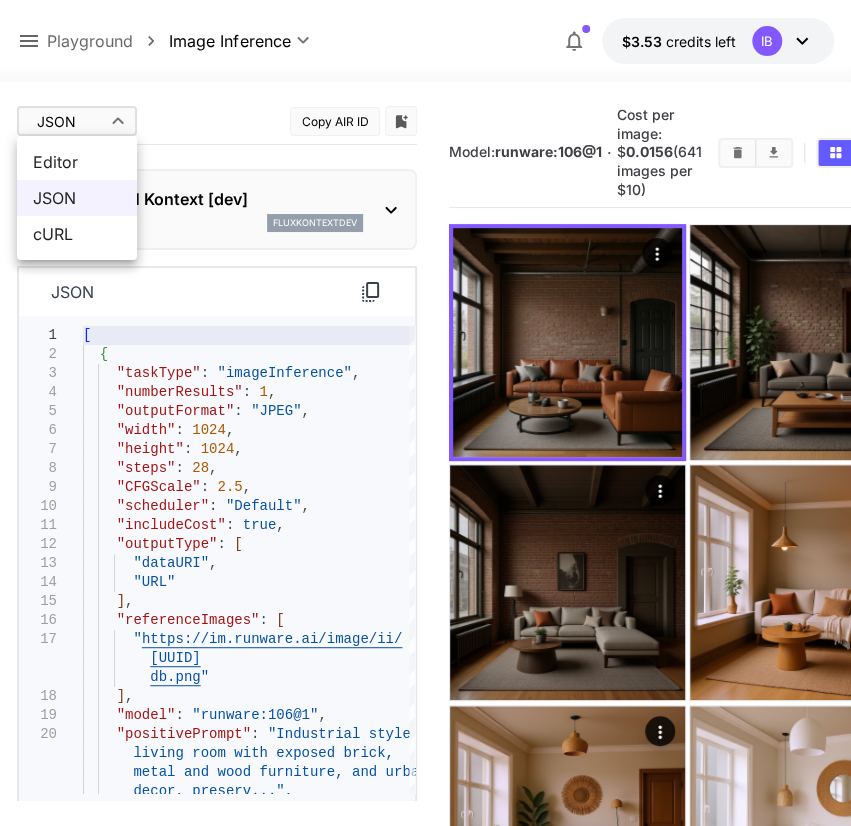 click on "Editor" at bounding box center [77, 162] 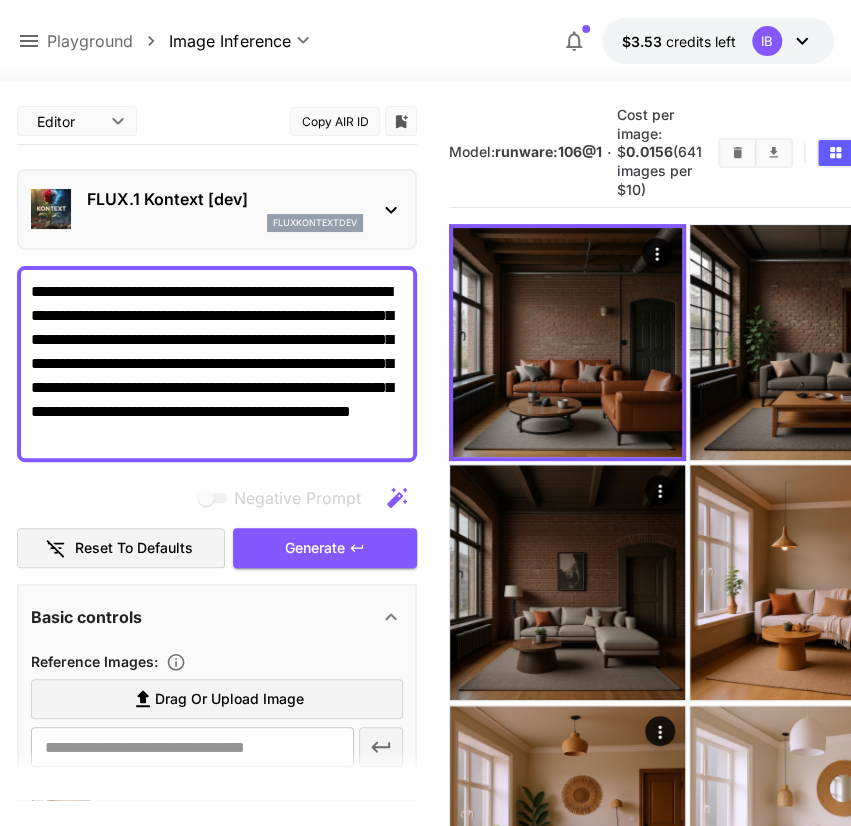 type on "****" 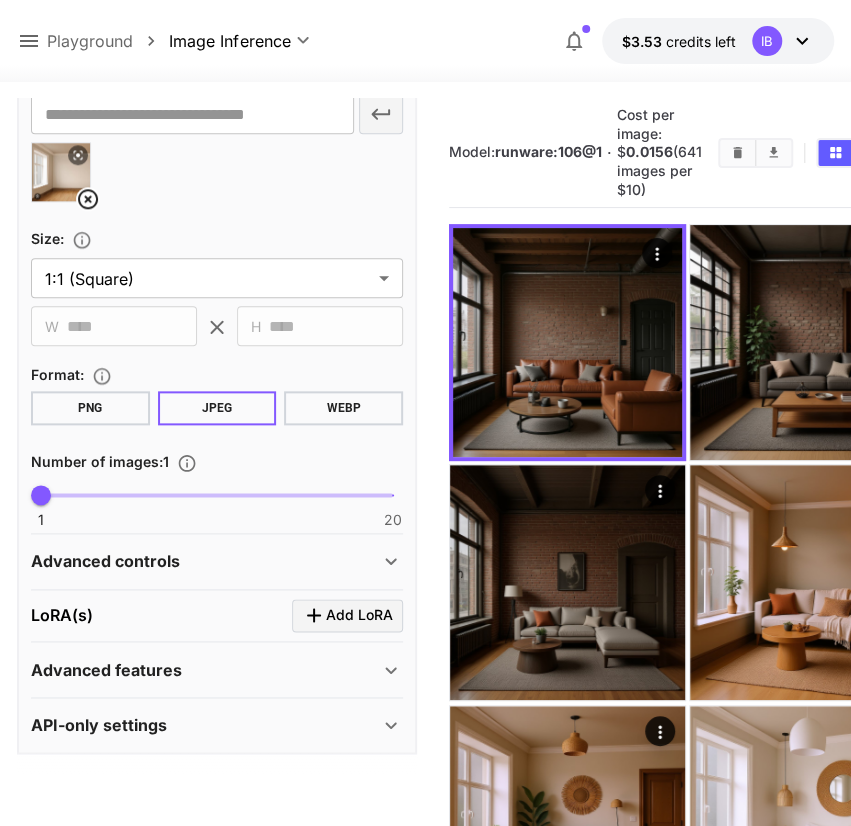 click on "Advanced features" at bounding box center [106, 670] 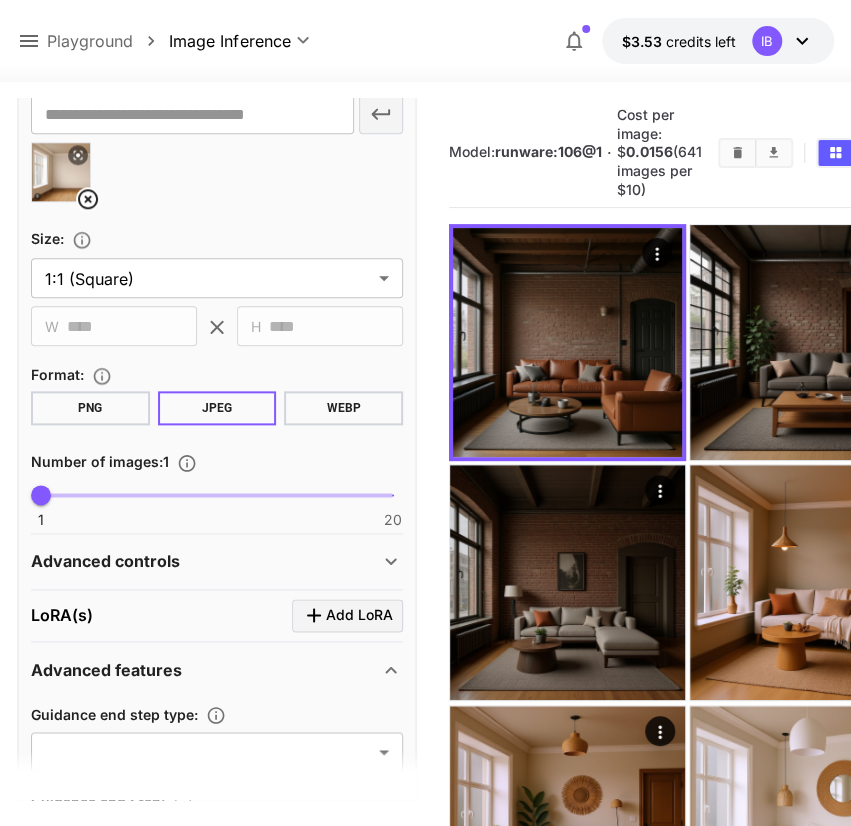 scroll, scrollTop: 820, scrollLeft: 0, axis: vertical 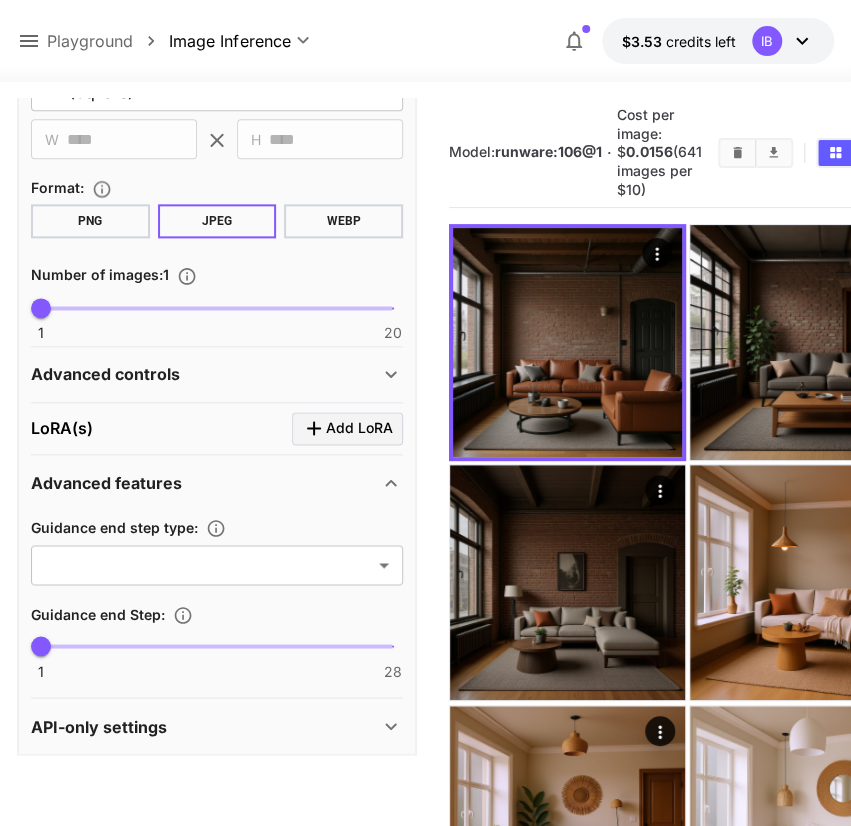 click on "Advanced controls" at bounding box center [217, 374] 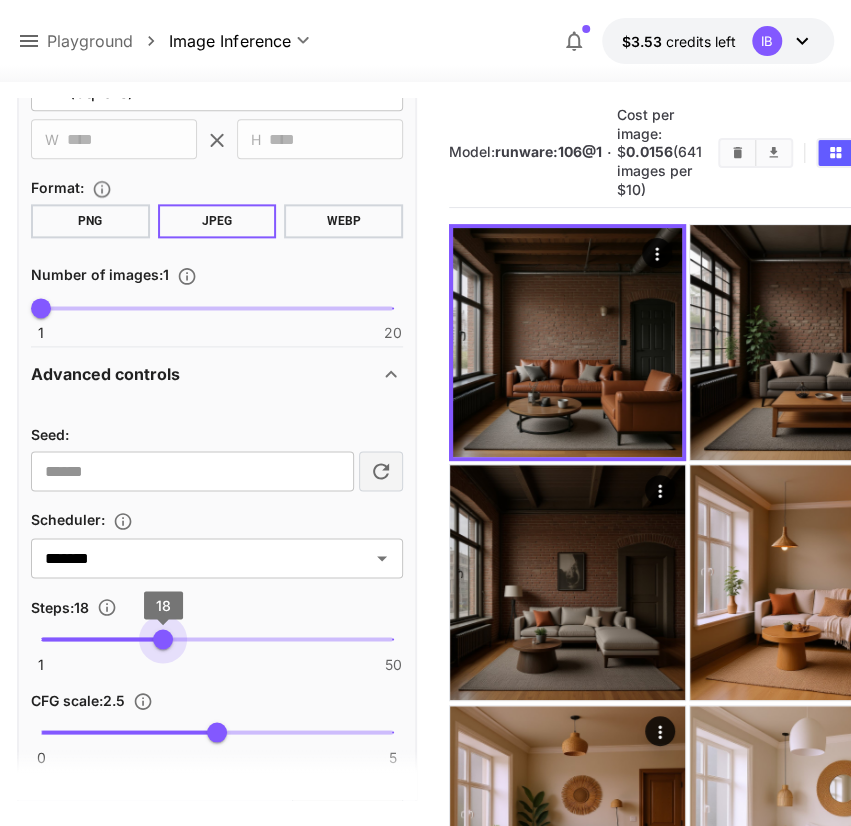 drag, startPoint x: 229, startPoint y: 639, endPoint x: 135, endPoint y: 625, distance: 95.036835 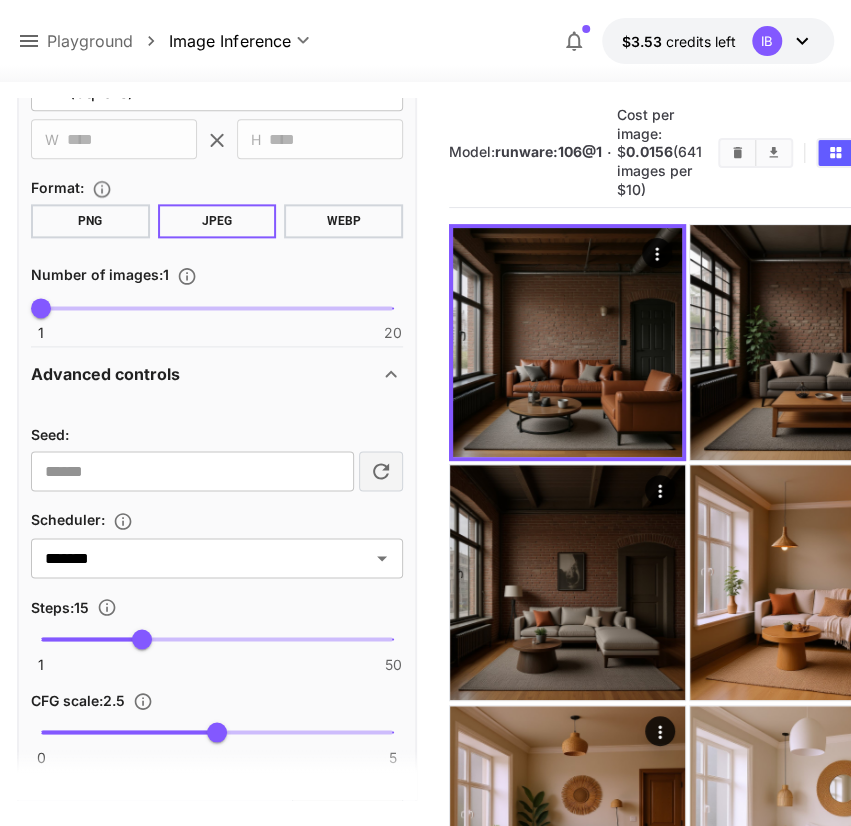 scroll, scrollTop: 0, scrollLeft: 0, axis: both 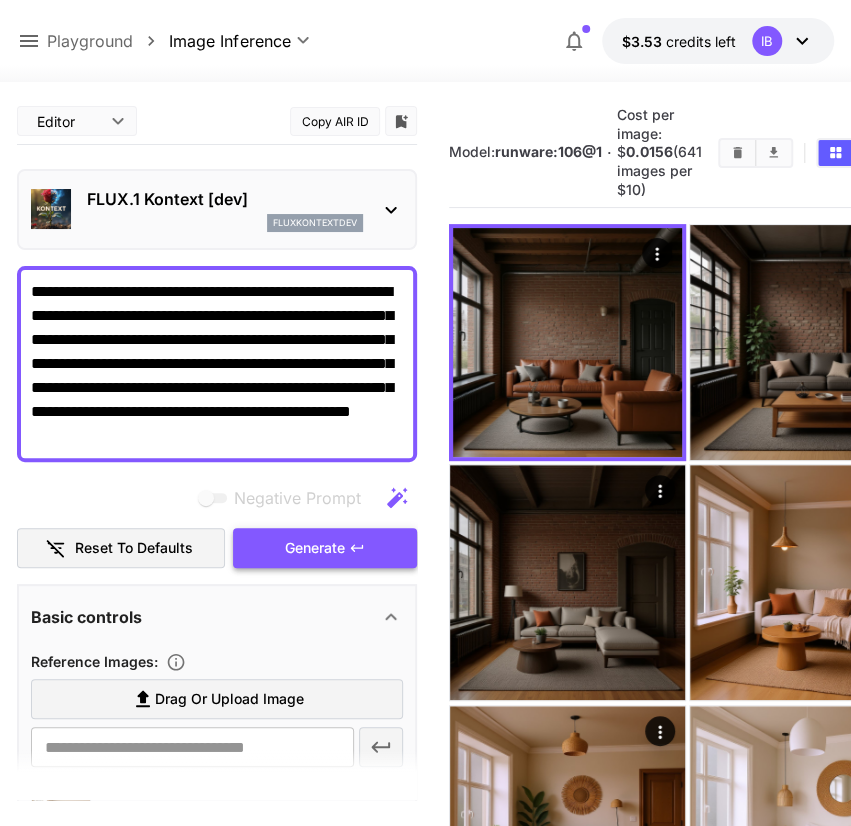 click on "Generate" at bounding box center (315, 548) 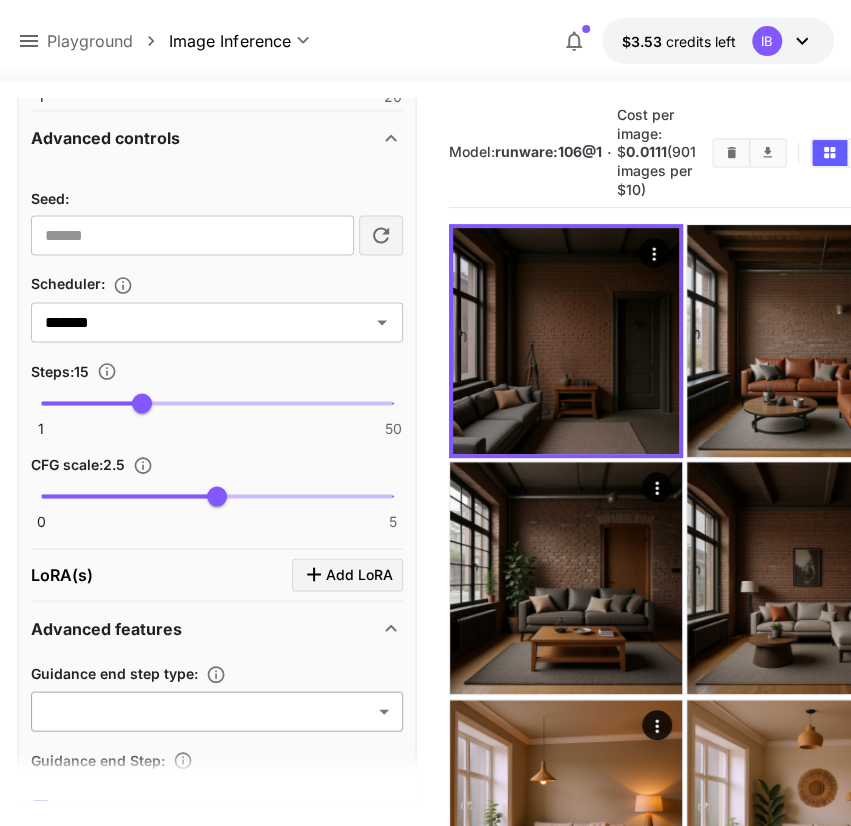 scroll, scrollTop: 1201, scrollLeft: 0, axis: vertical 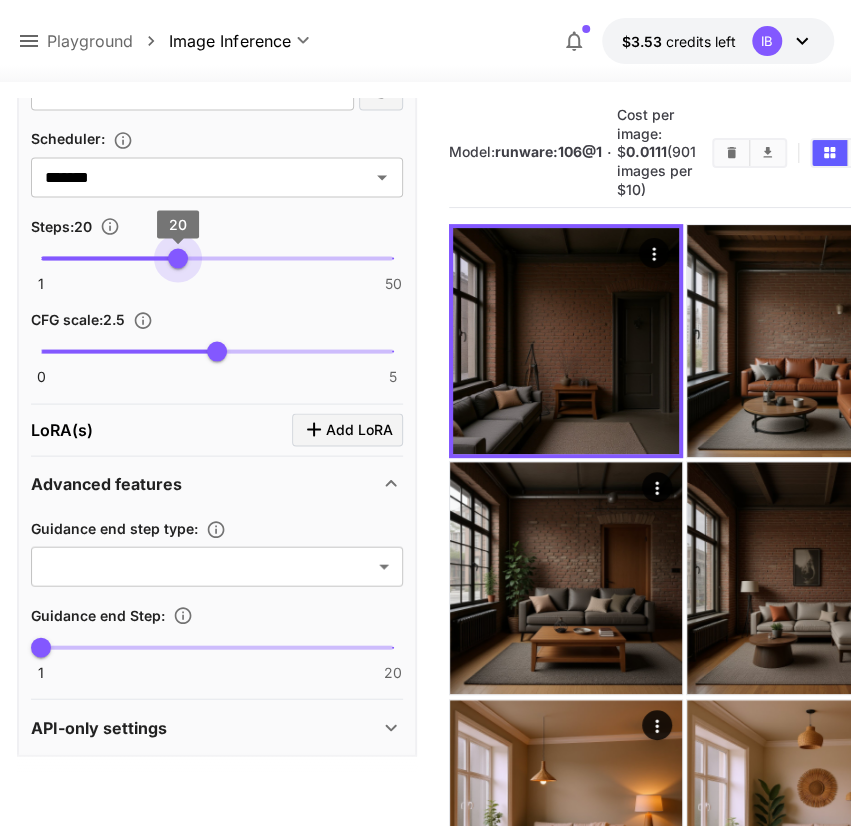 type on "**" 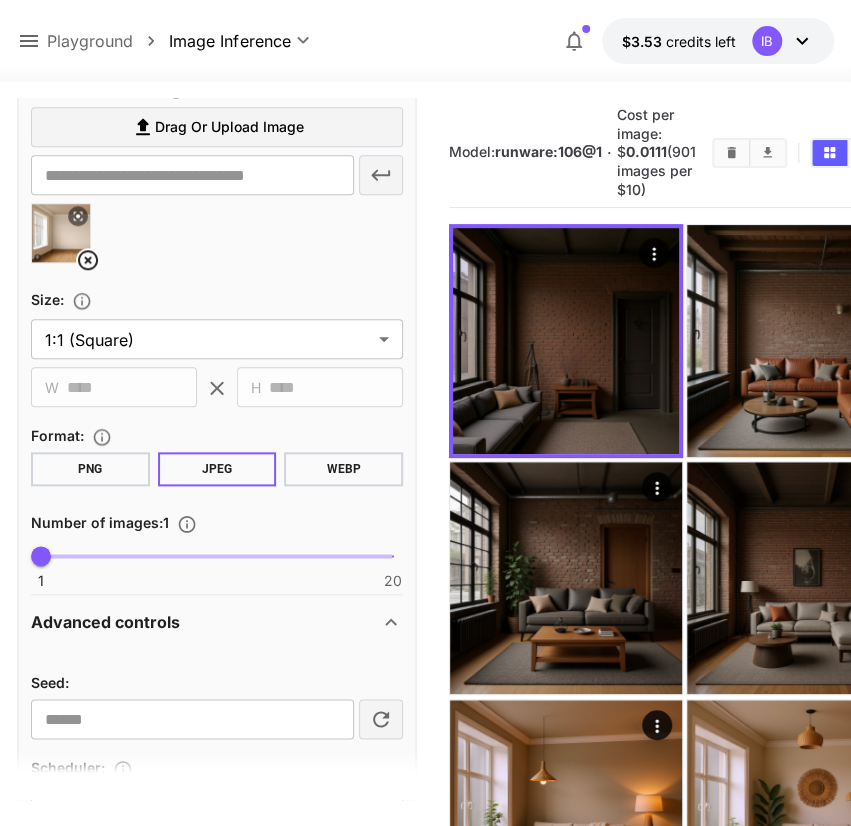 scroll, scrollTop: 0, scrollLeft: 0, axis: both 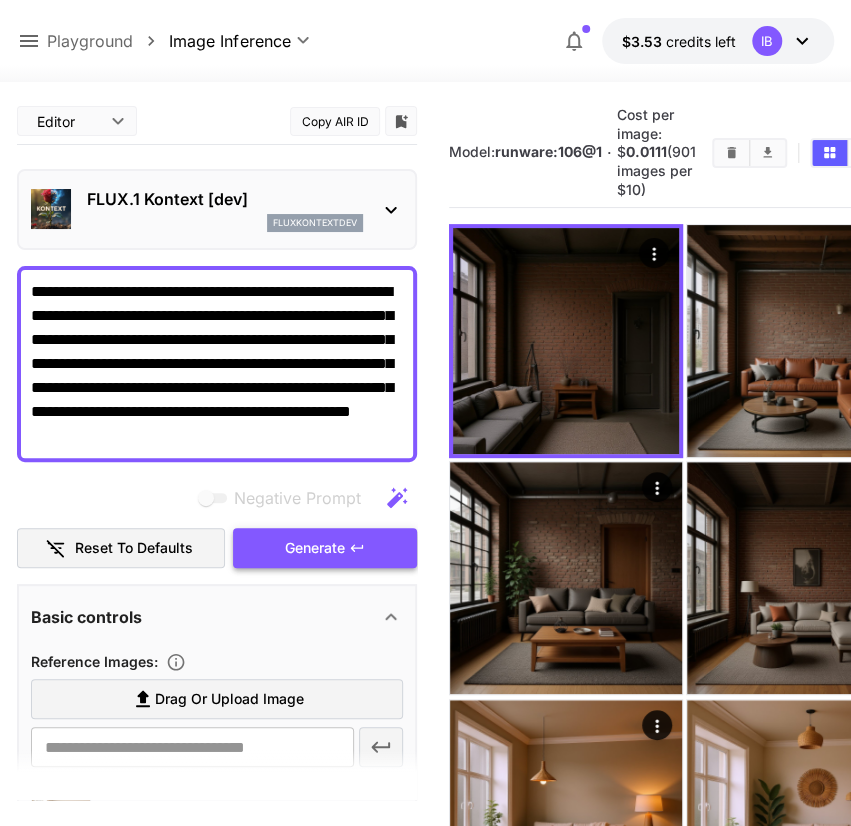 click on "Generate" at bounding box center (315, 548) 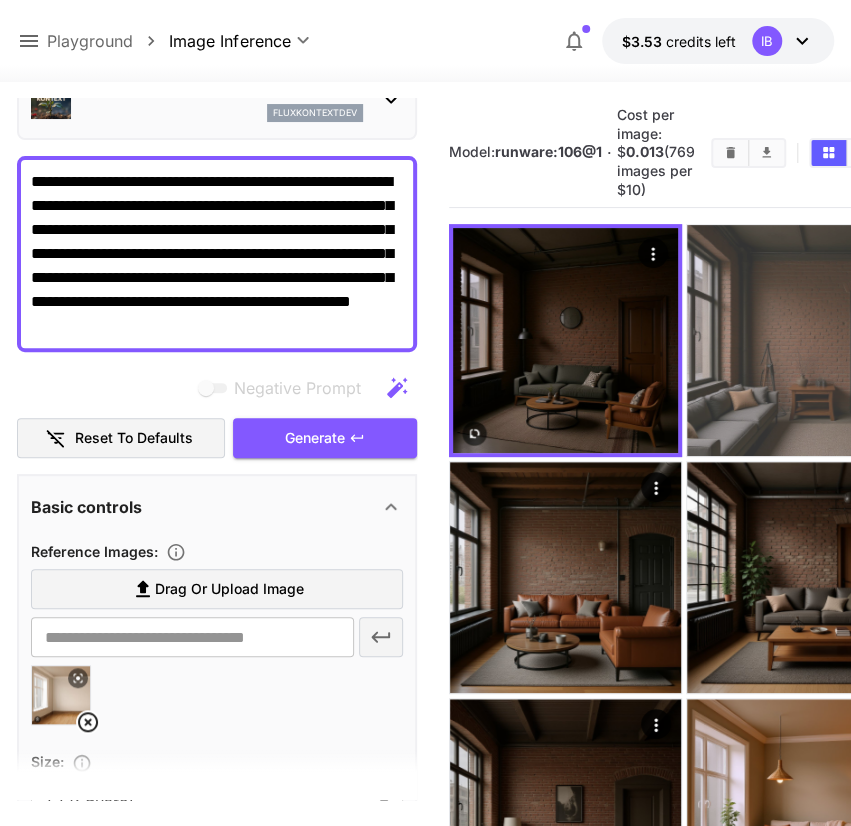scroll, scrollTop: 116, scrollLeft: 0, axis: vertical 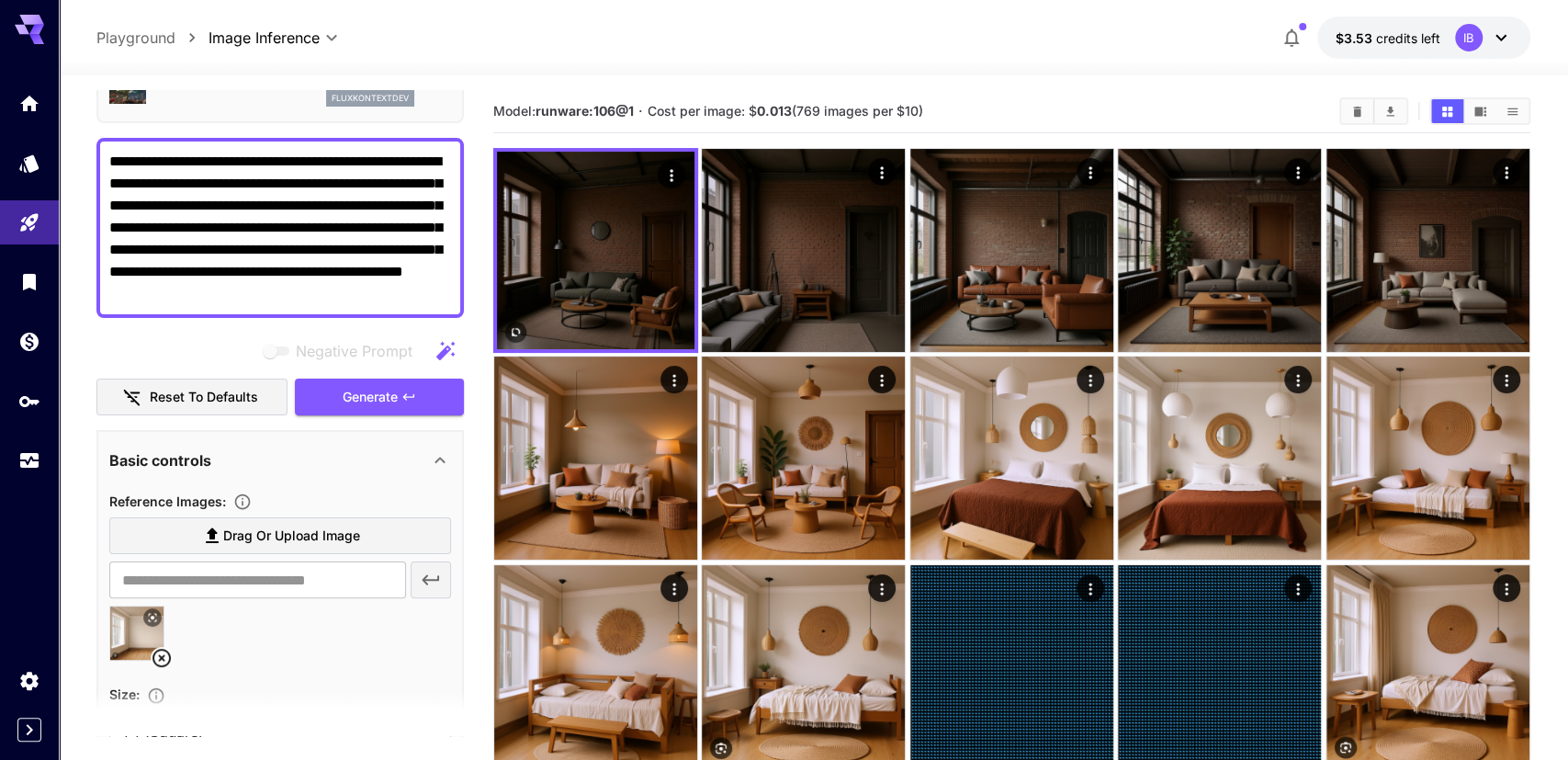 click on "$3.53    credits left  IB" at bounding box center [1424, 38] 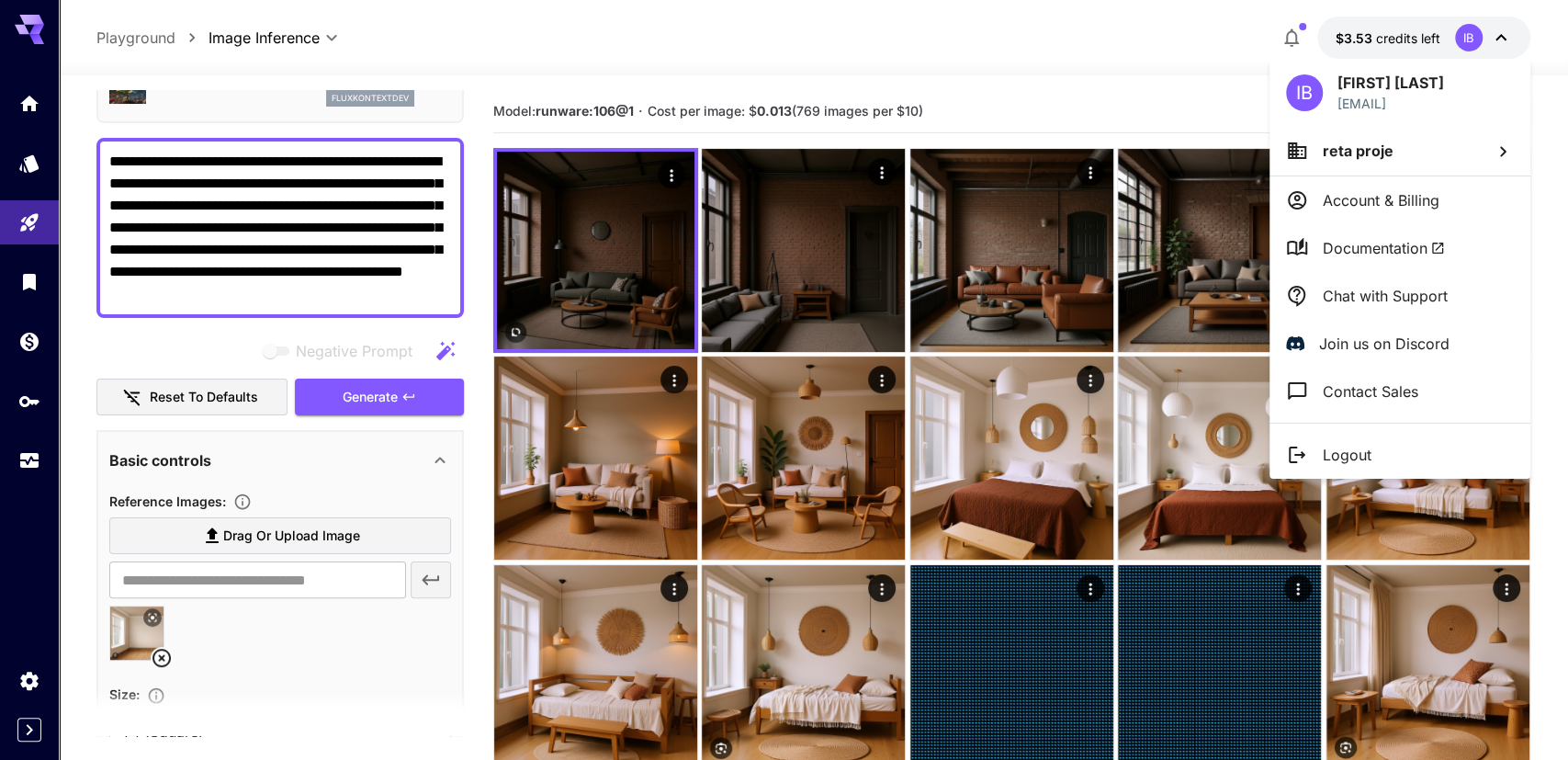 click on "Account & Billing" at bounding box center (1381, 200) 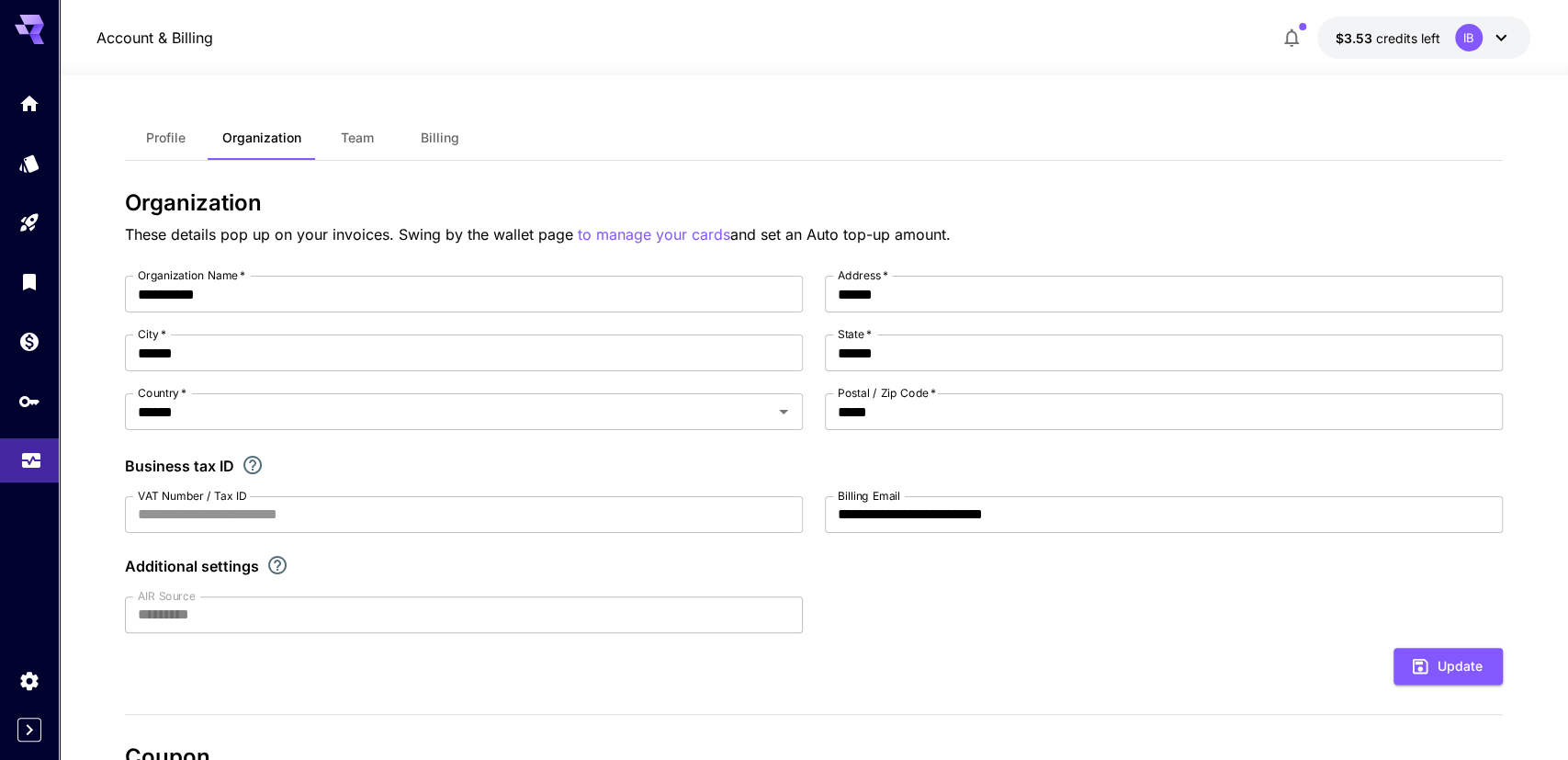 click at bounding box center [29, 460] 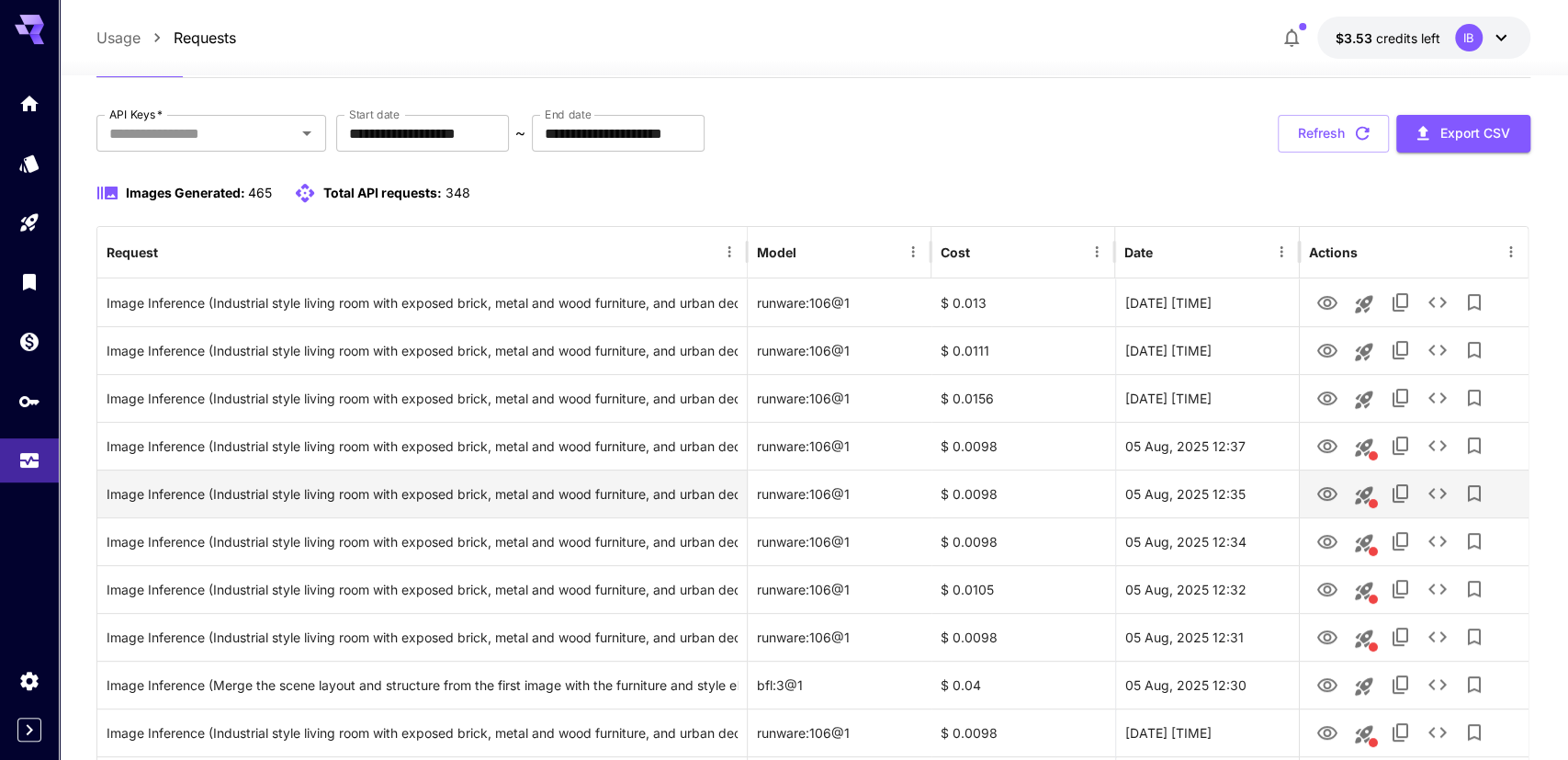 scroll, scrollTop: 96, scrollLeft: 0, axis: vertical 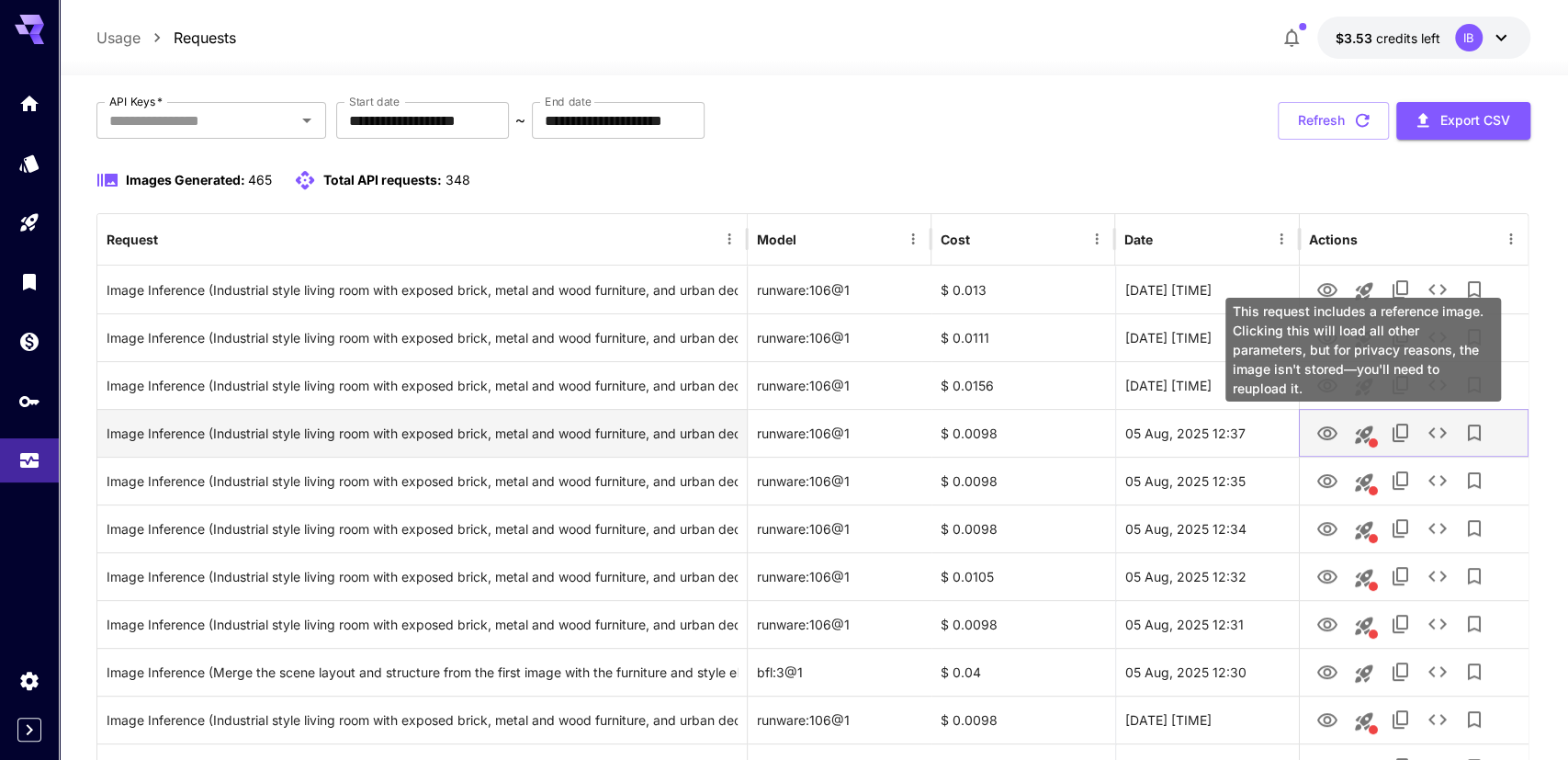 click 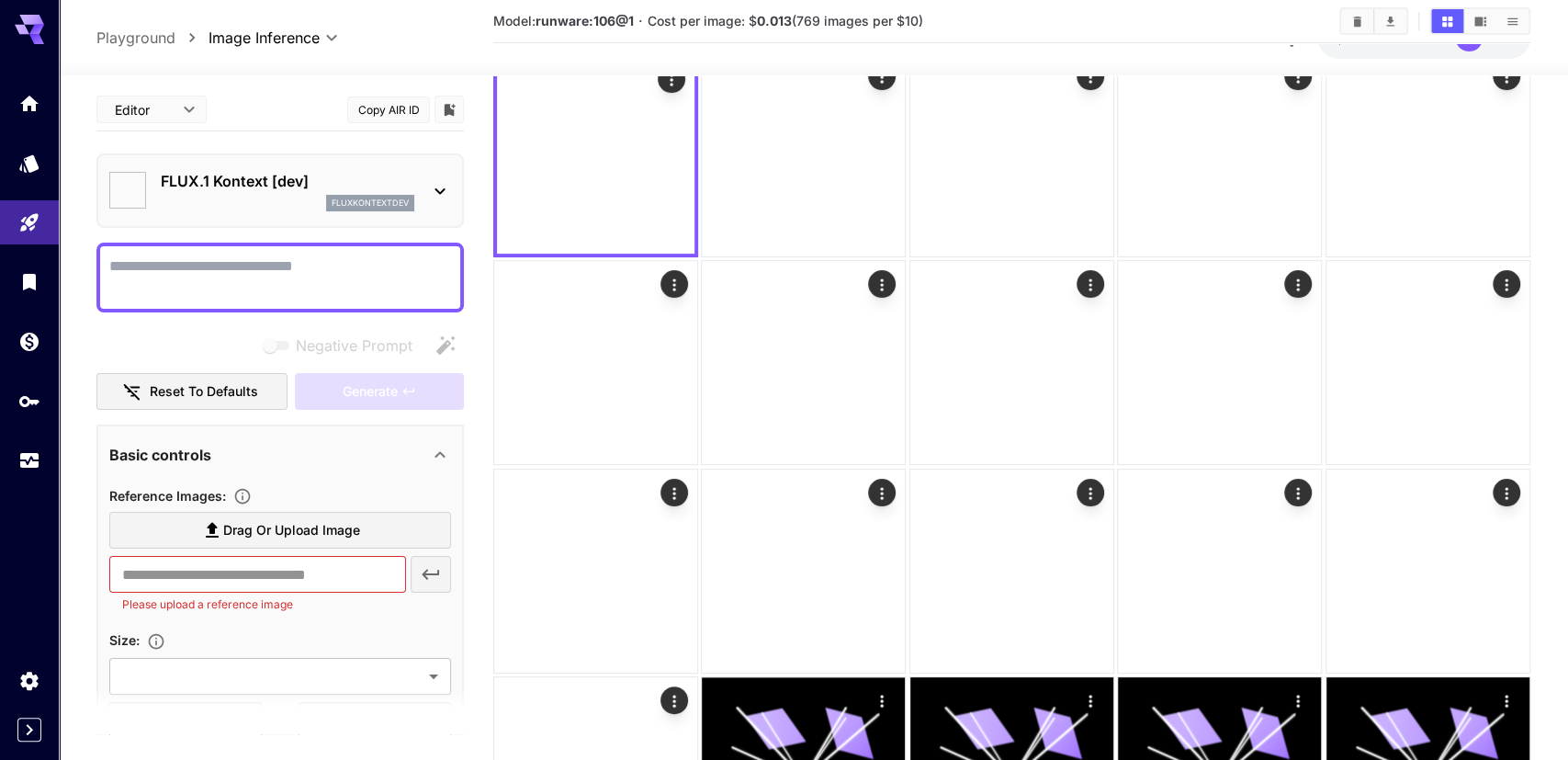 type on "**********" 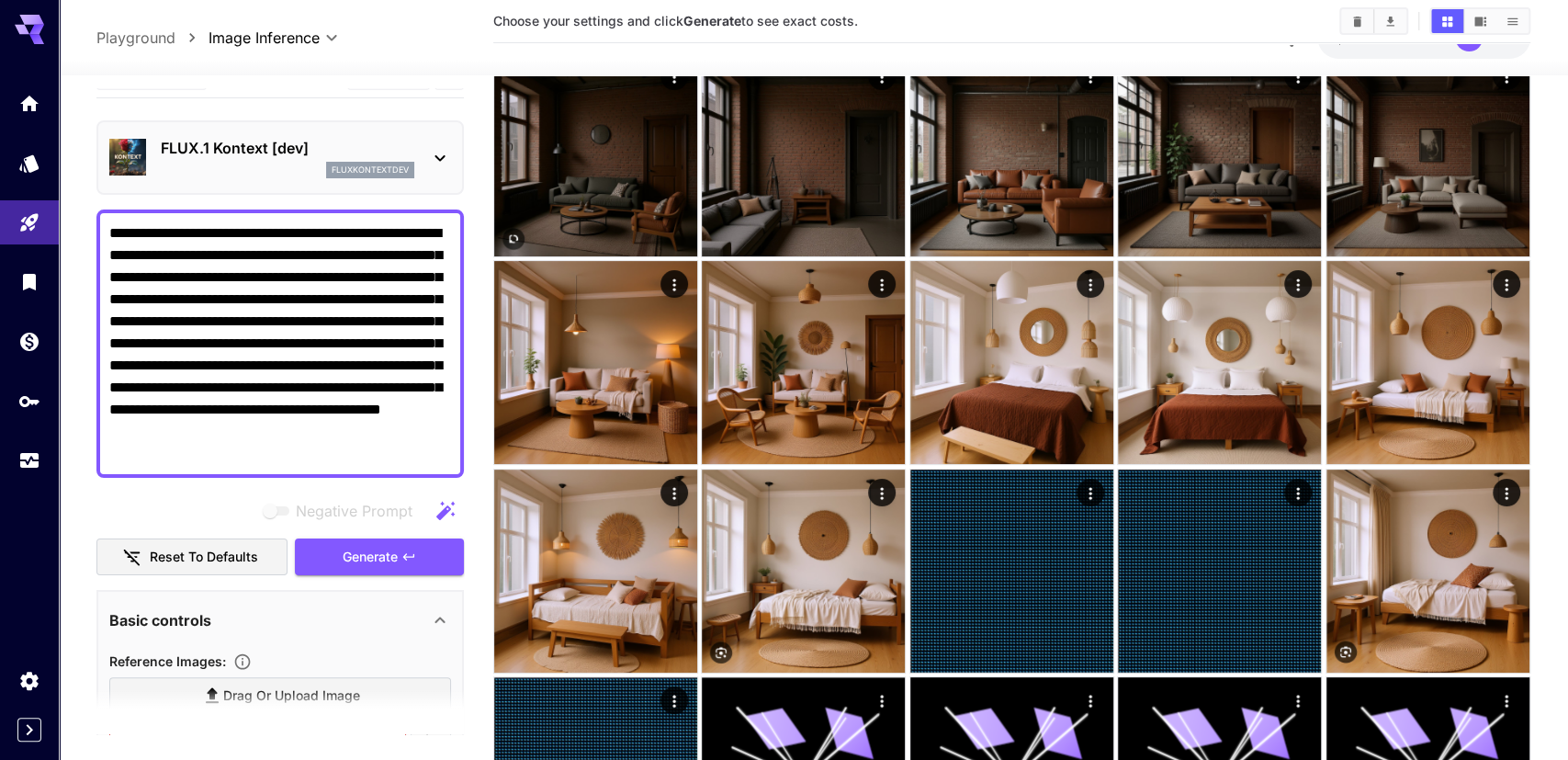 scroll, scrollTop: 0, scrollLeft: 0, axis: both 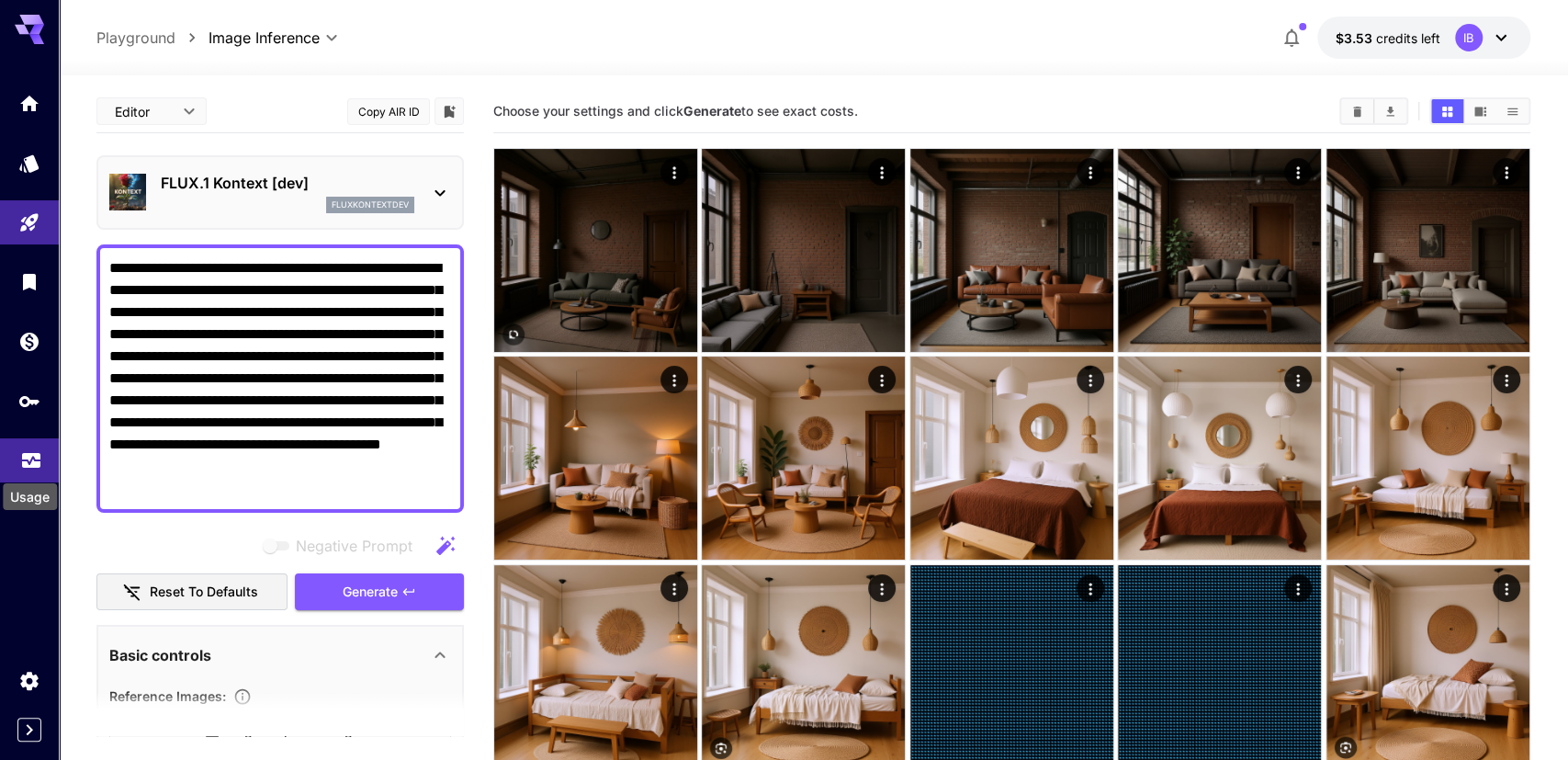 click 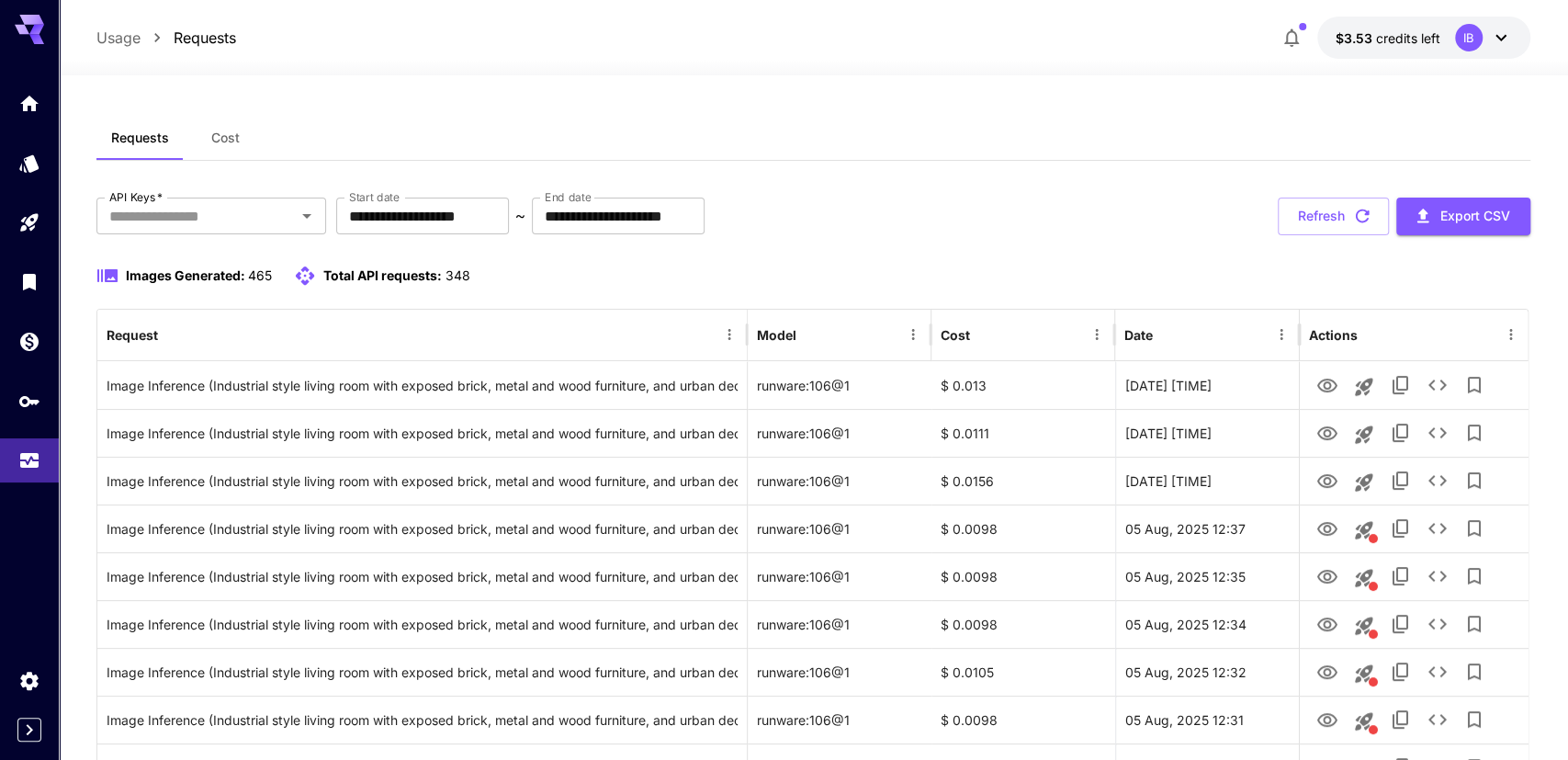 scroll, scrollTop: 382, scrollLeft: 0, axis: vertical 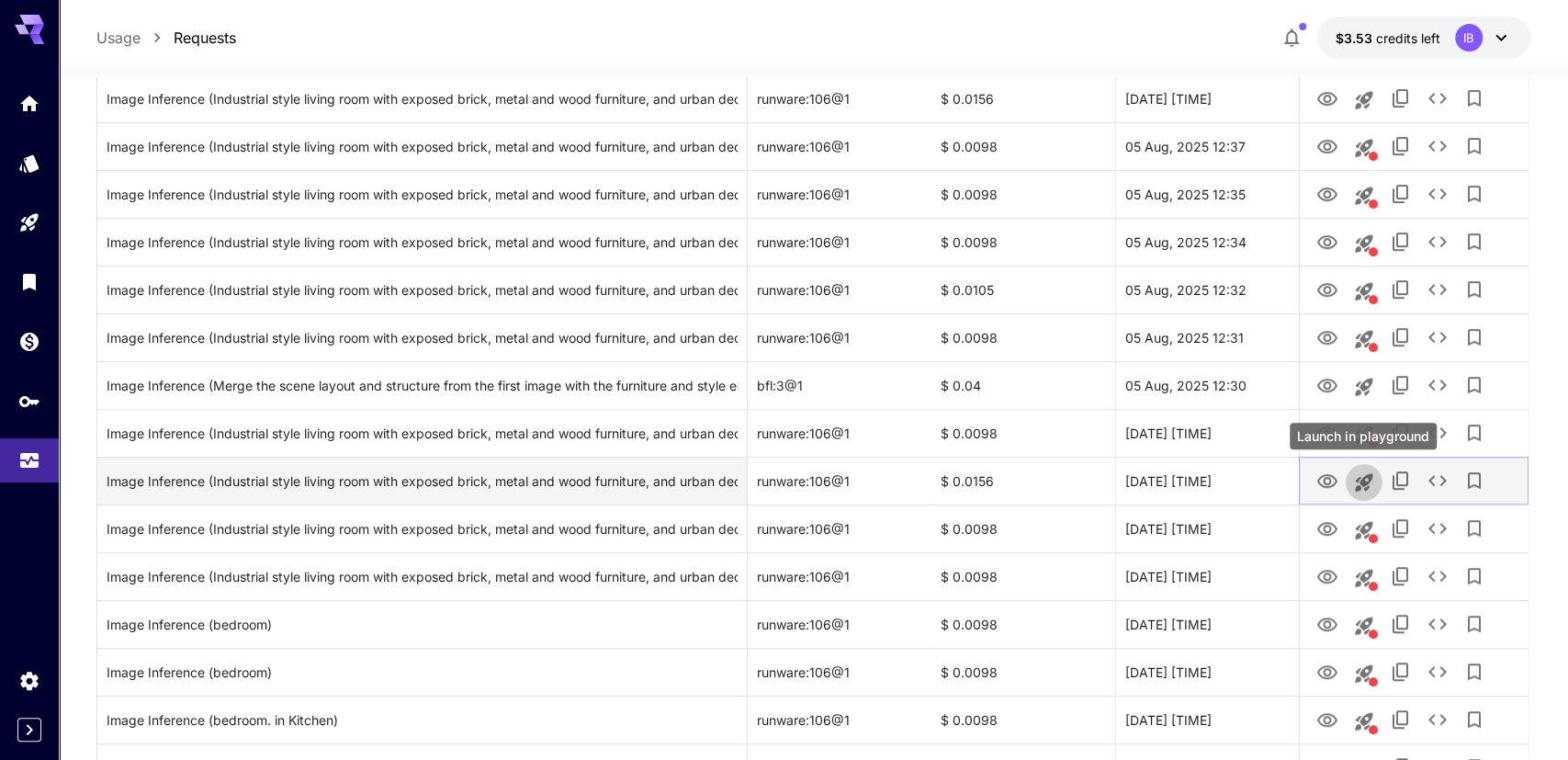 click 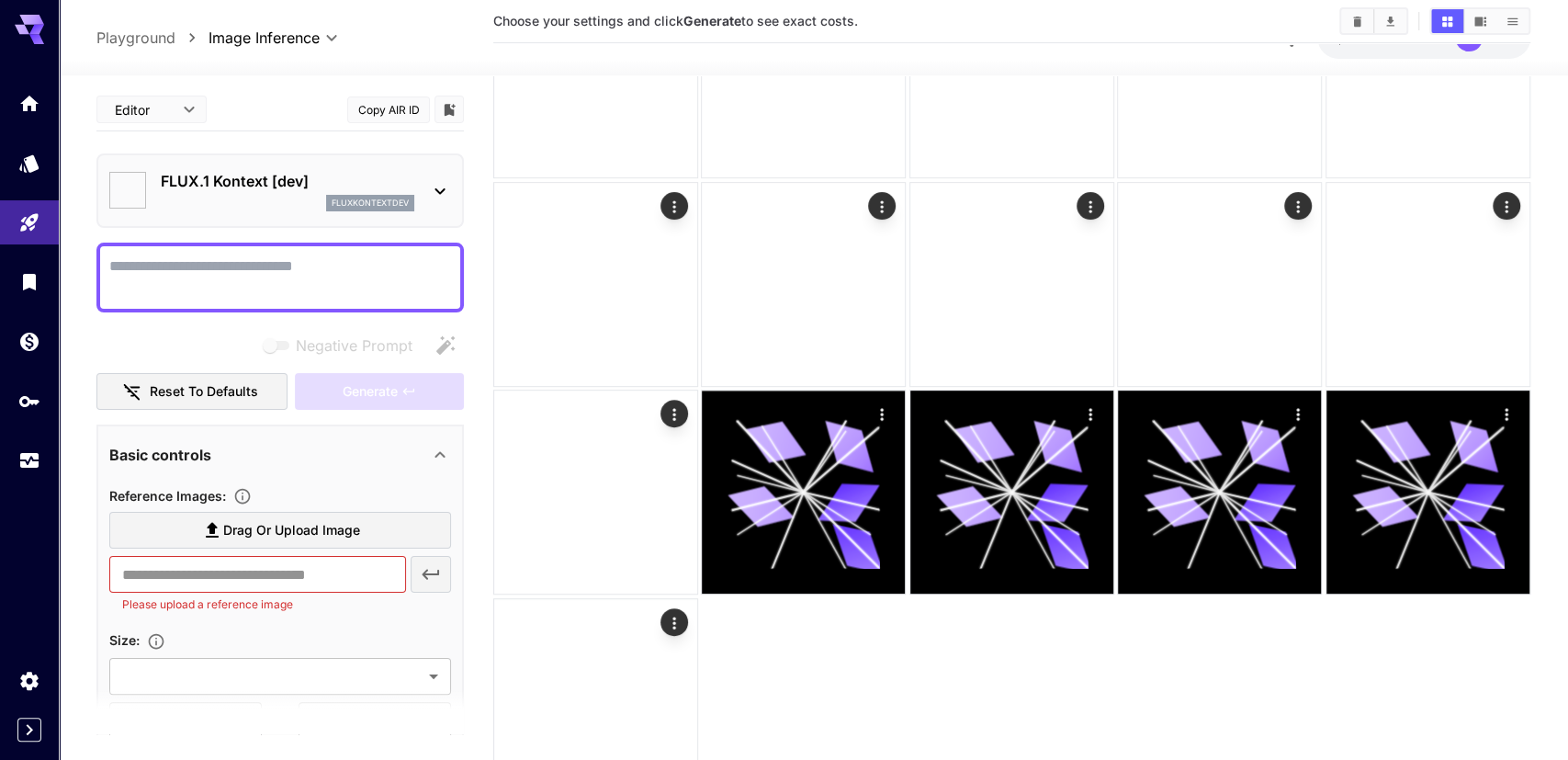 type on "**********" 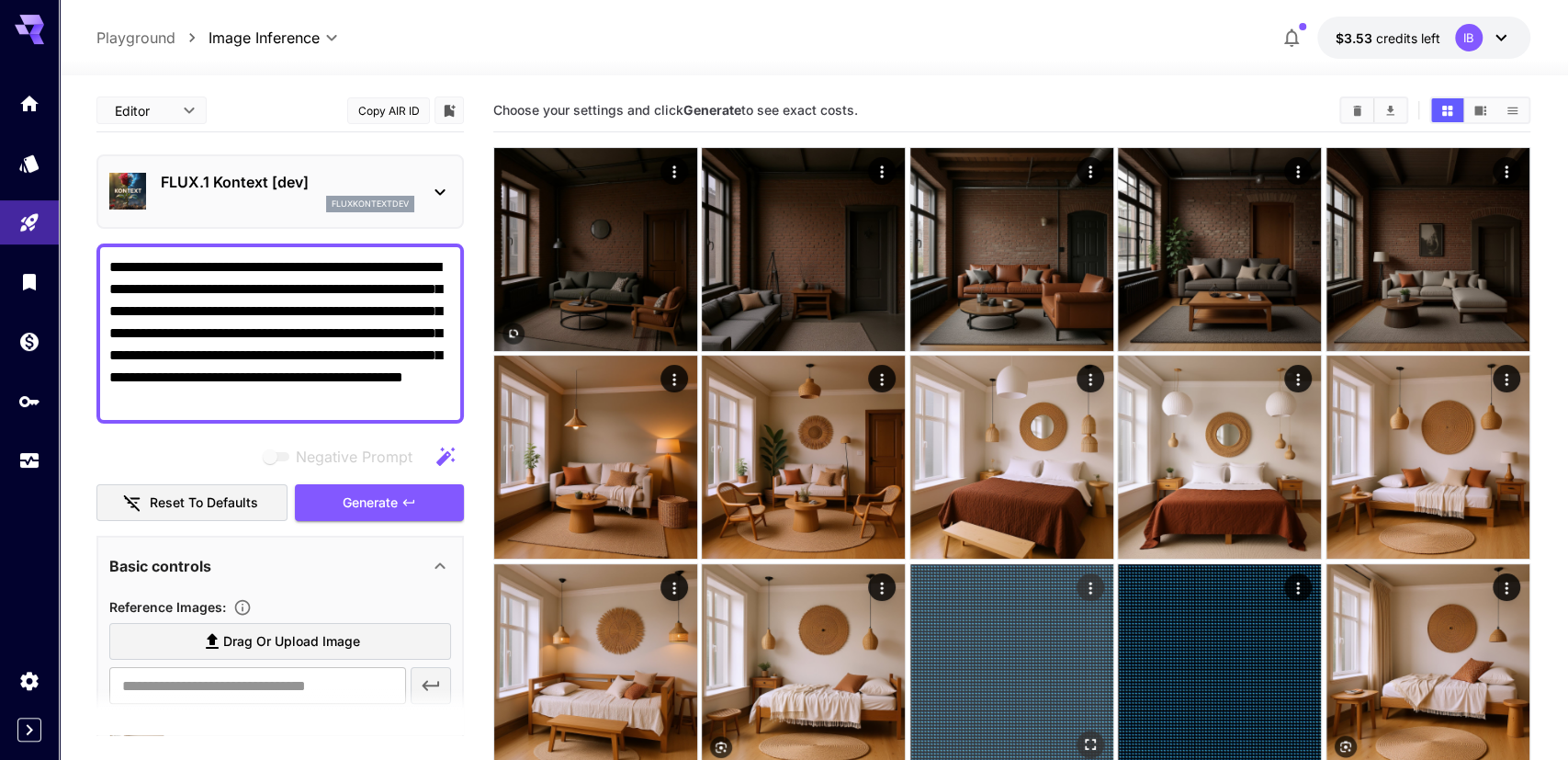 scroll, scrollTop: 0, scrollLeft: 0, axis: both 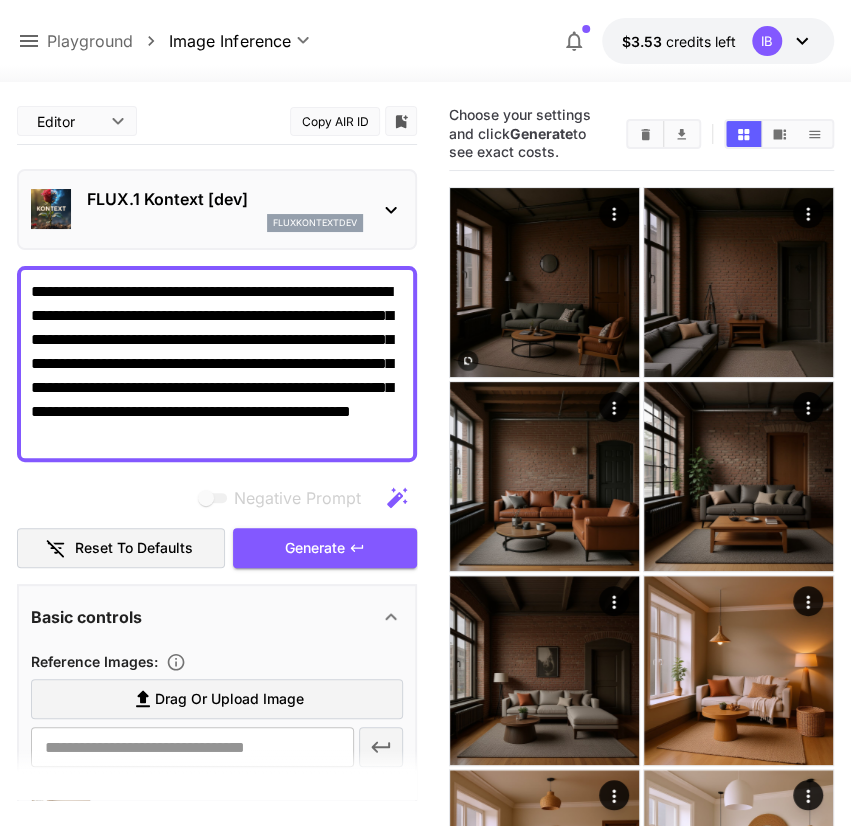 click on "**********" at bounding box center (425, 1254) 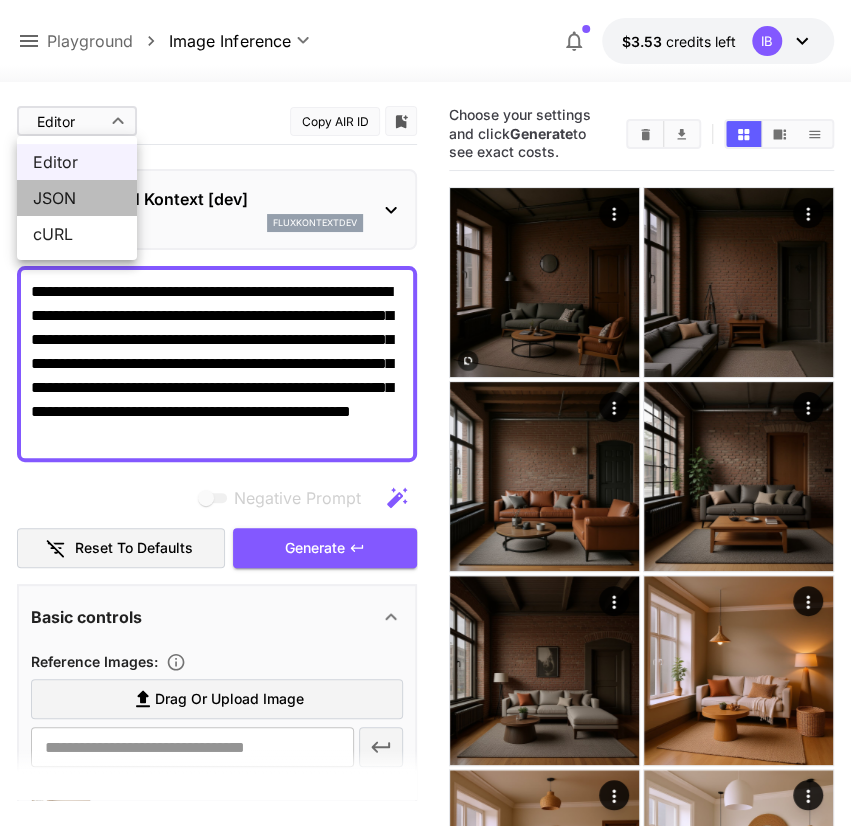 click on "JSON" at bounding box center [77, 198] 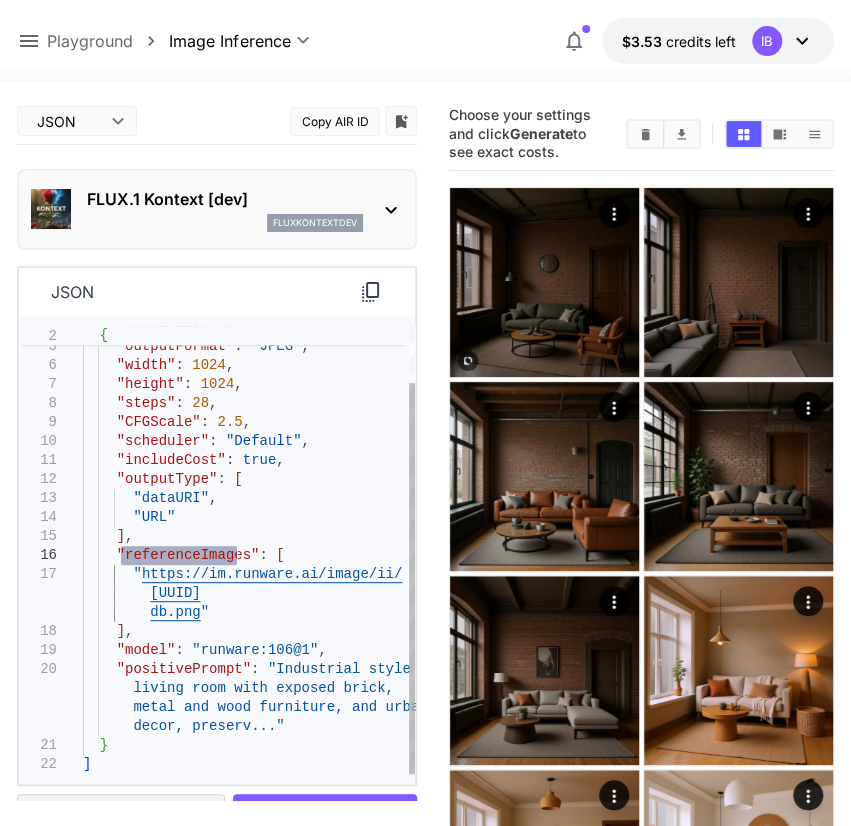 drag, startPoint x: 121, startPoint y: 561, endPoint x: 237, endPoint y: 556, distance: 116.10771 